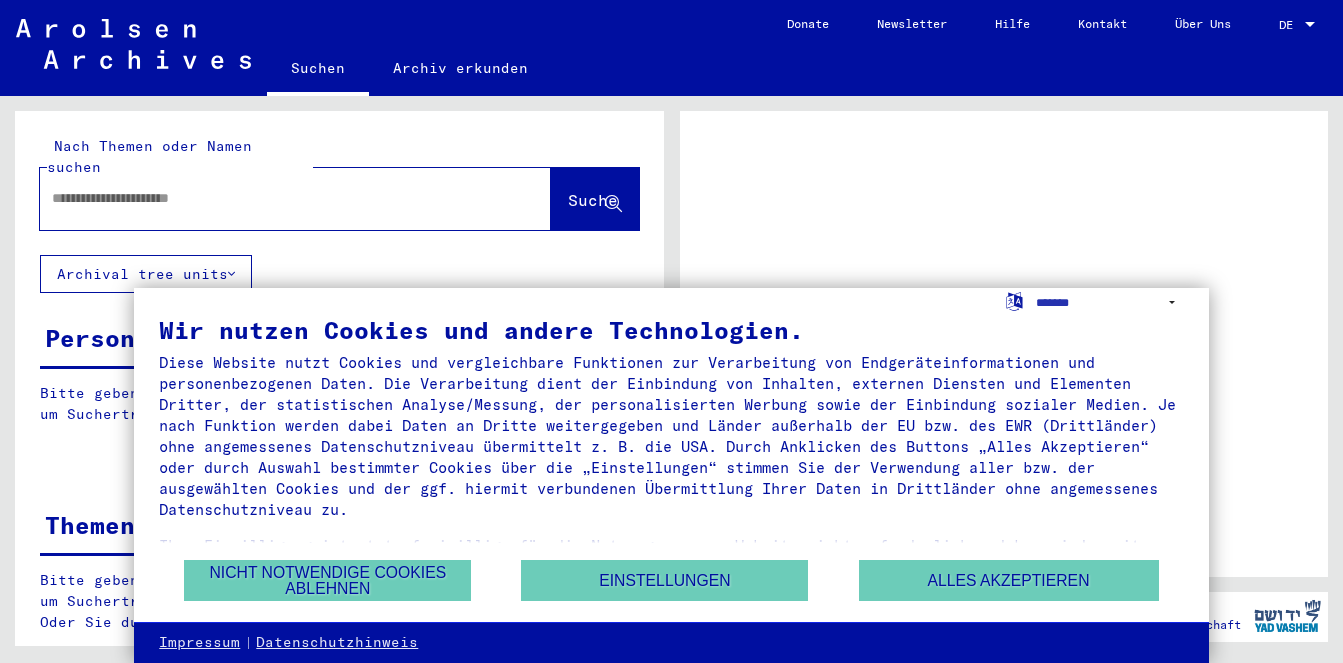scroll, scrollTop: 0, scrollLeft: 0, axis: both 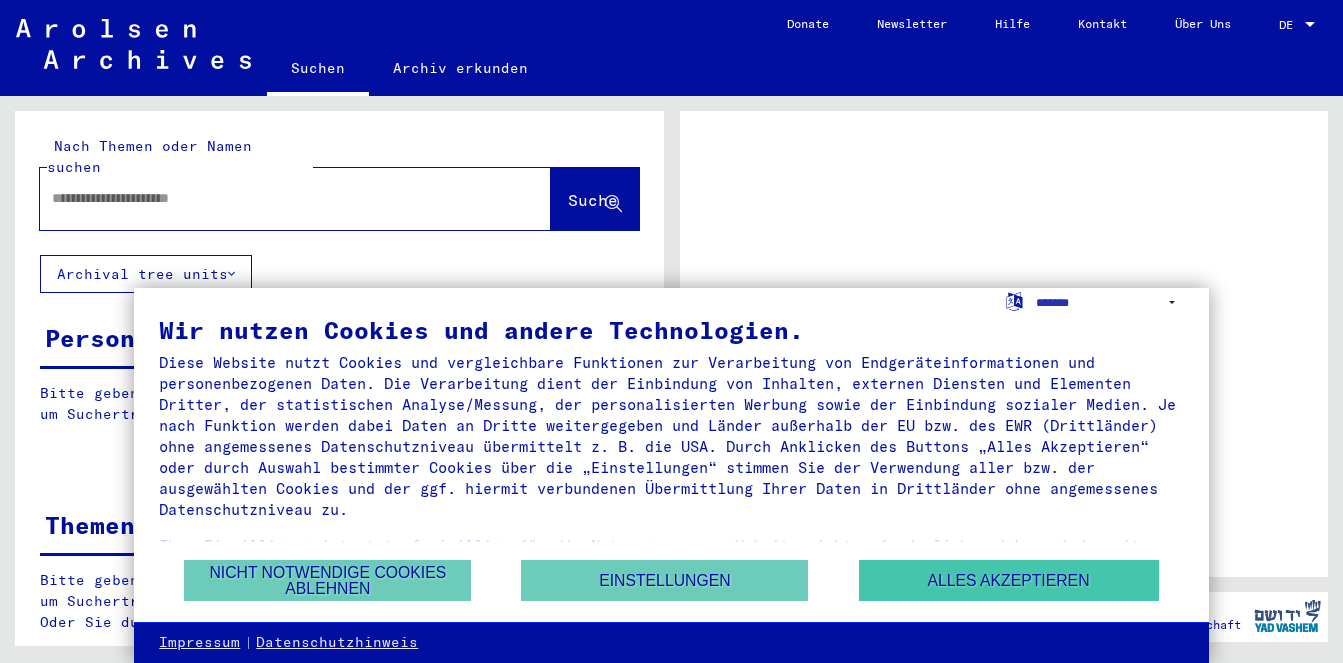 click on "Alles akzeptieren" at bounding box center [1009, 580] 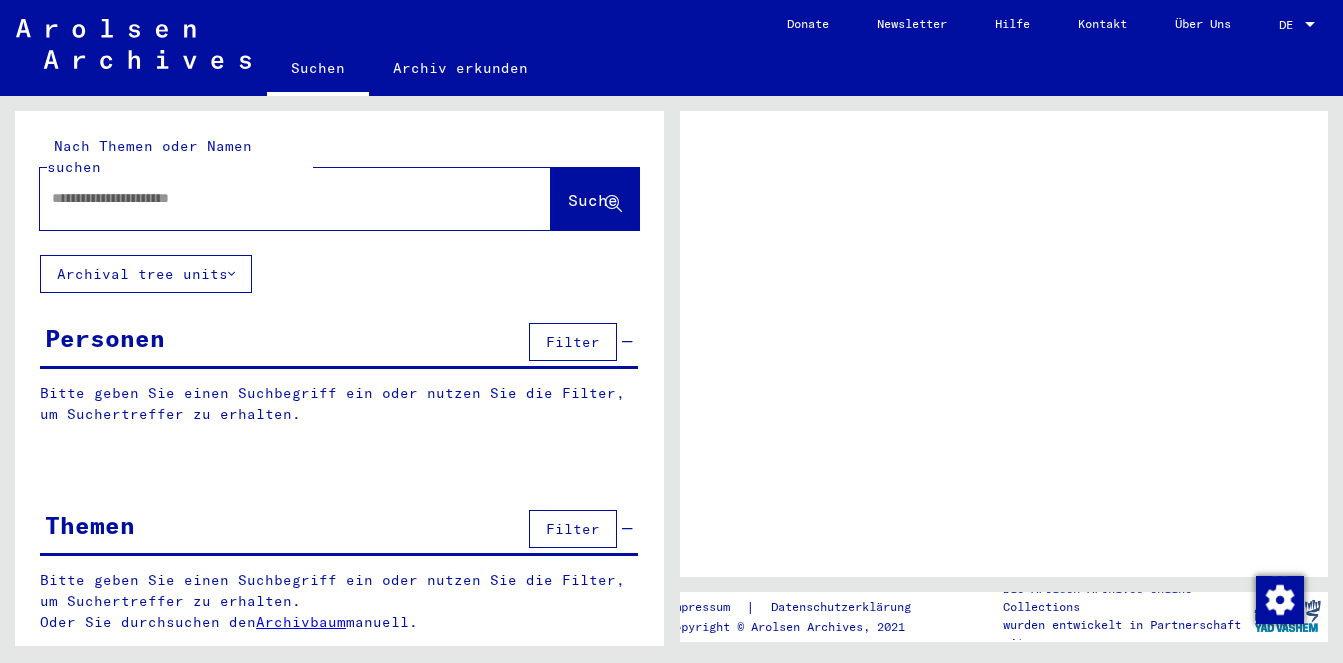 click on "Personen  Filter" at bounding box center (339, 343) 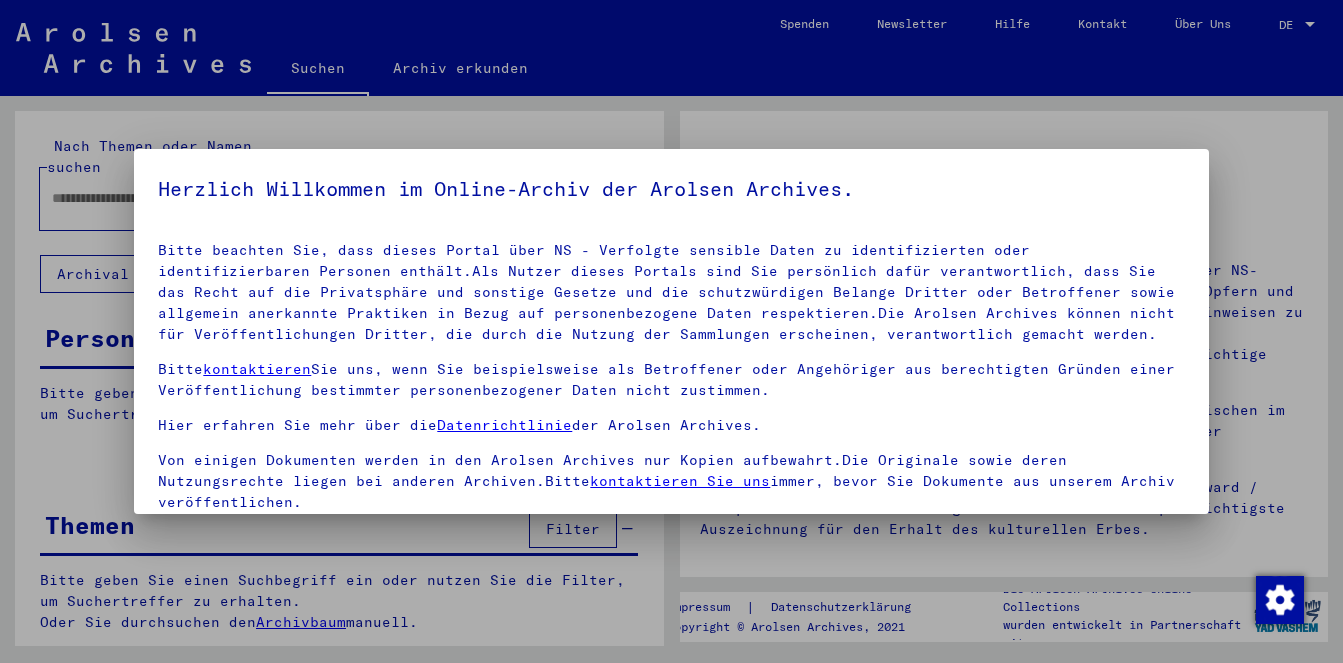 scroll, scrollTop: 49, scrollLeft: 0, axis: vertical 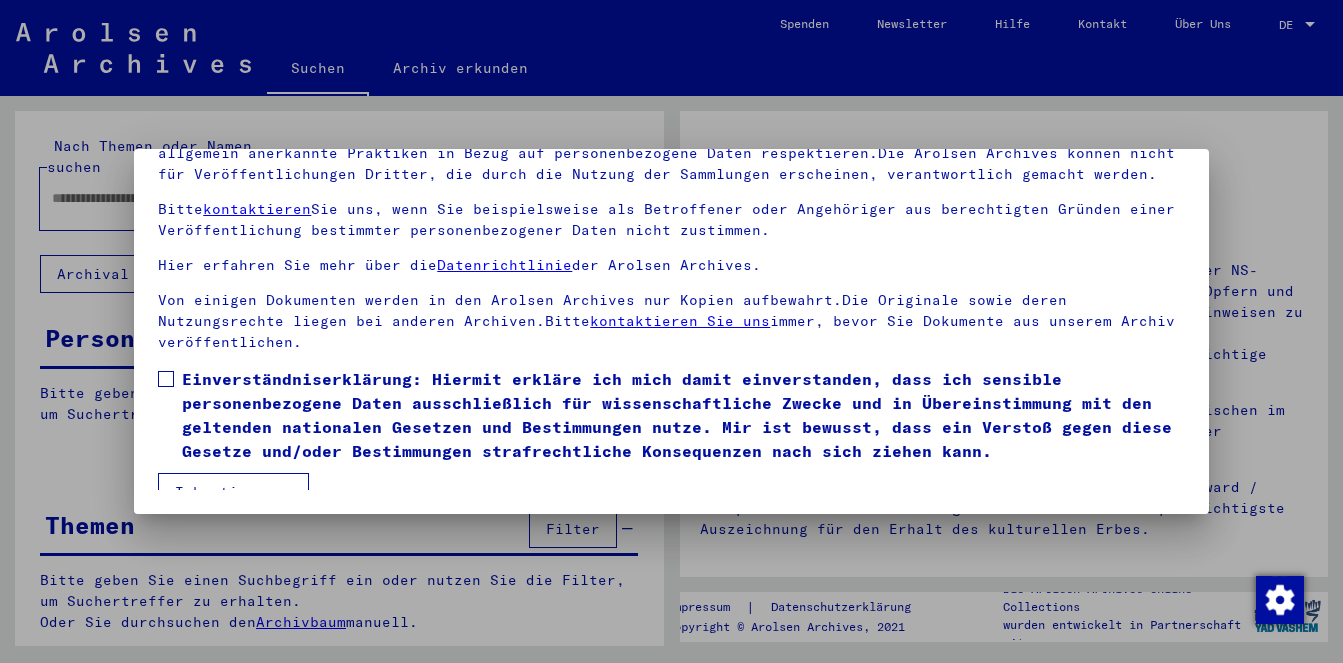 click at bounding box center (166, 379) 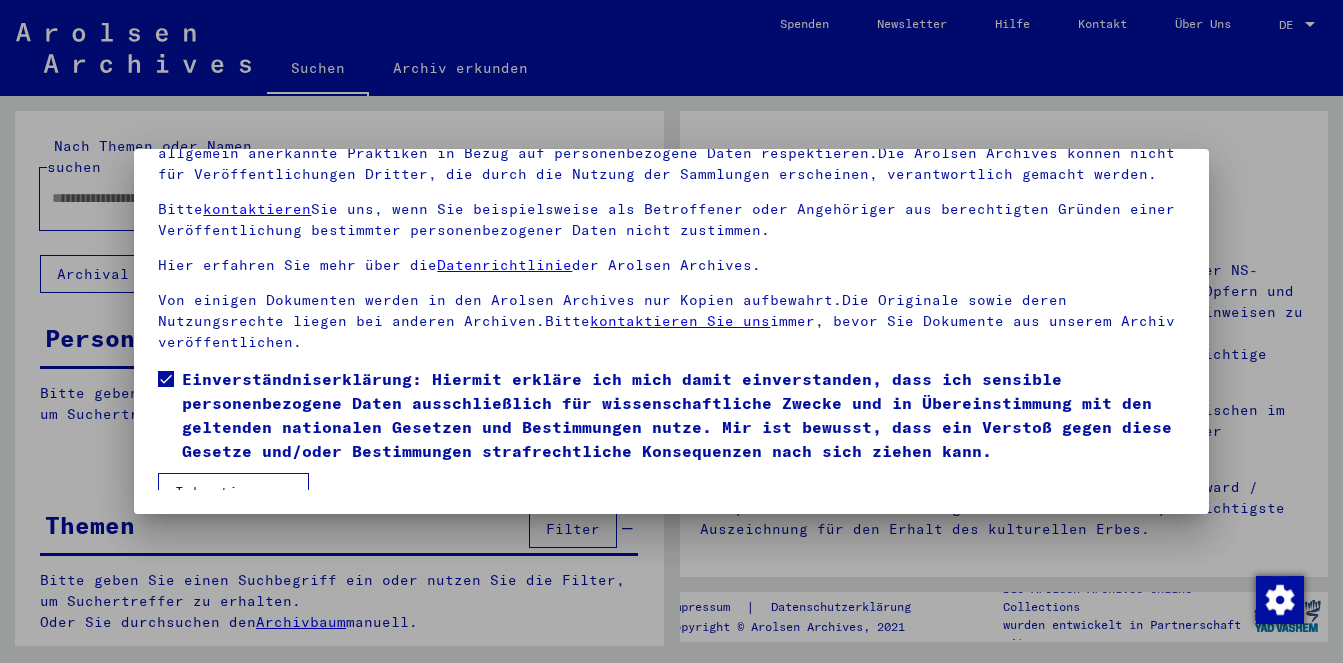 click on "Ich stimme zu" at bounding box center [233, 492] 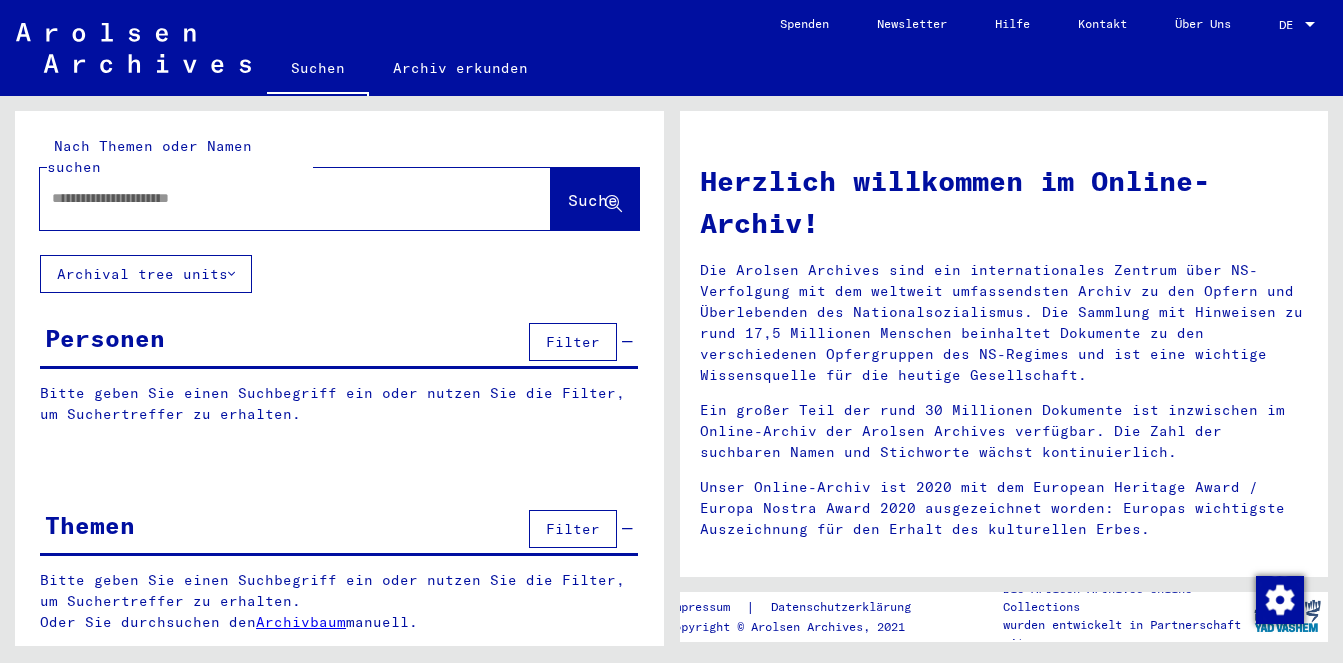 click on "Filter" at bounding box center (573, 342) 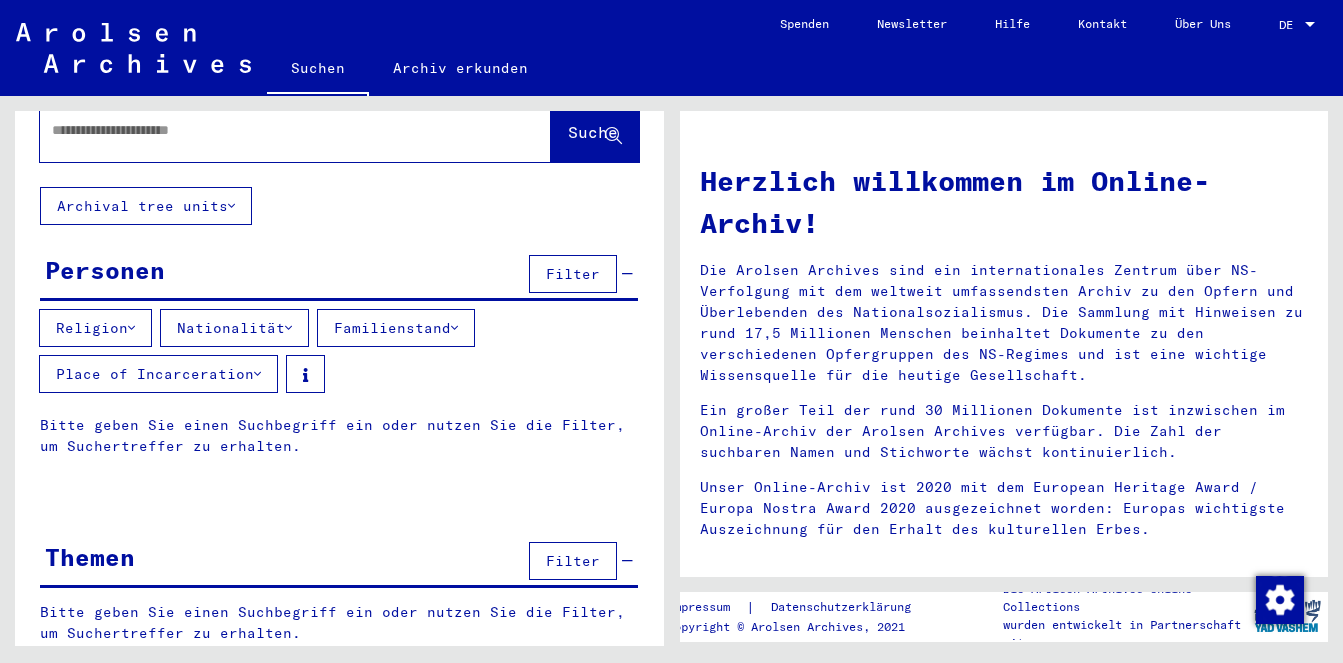 scroll, scrollTop: 56, scrollLeft: 0, axis: vertical 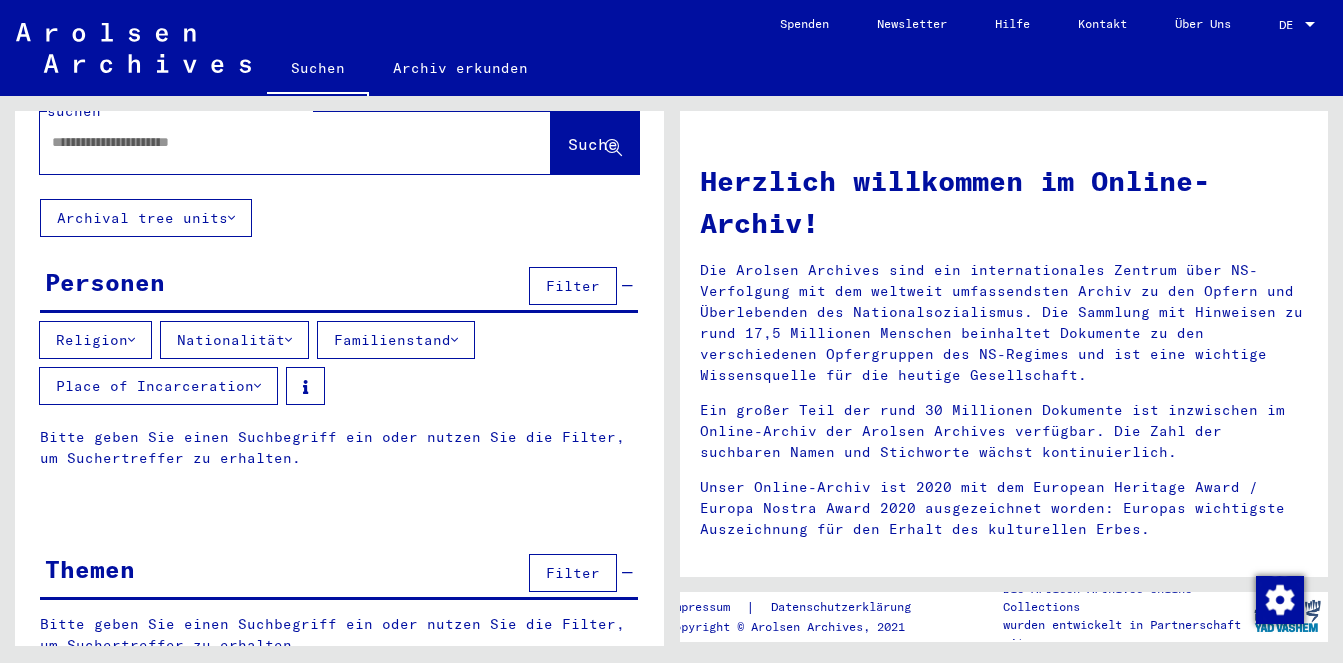 click on "Nationalität" at bounding box center (234, 340) 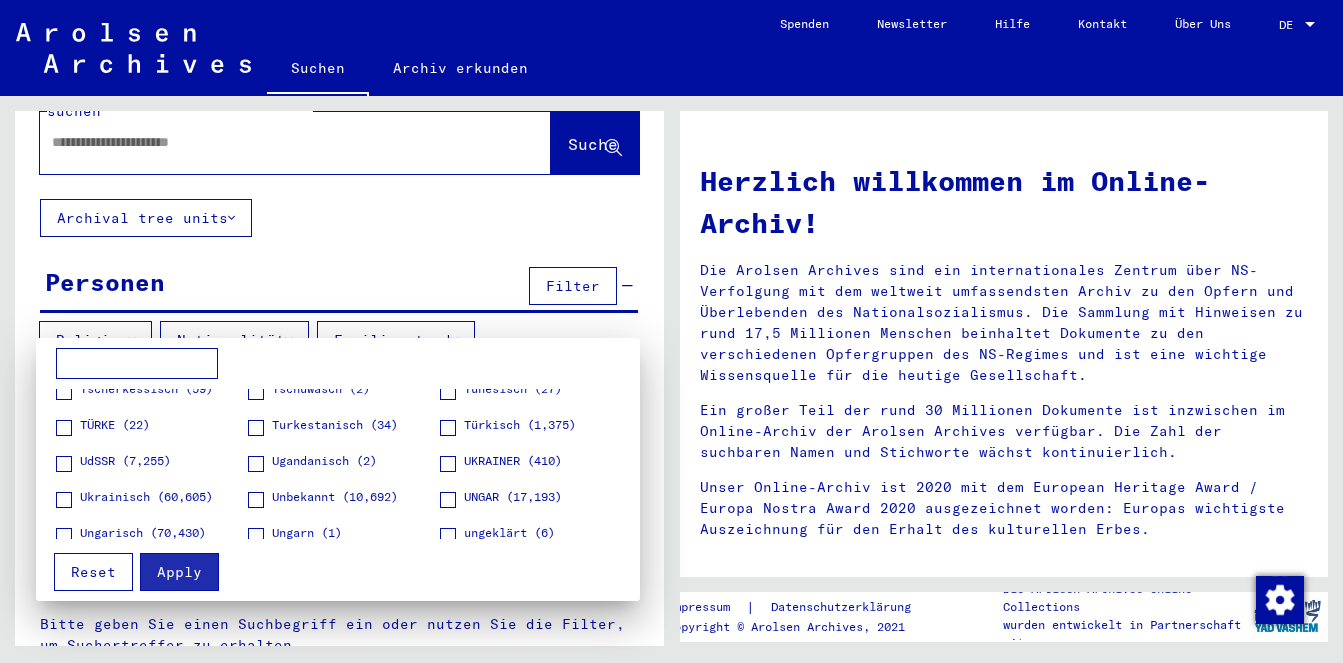 scroll, scrollTop: 2792, scrollLeft: 0, axis: vertical 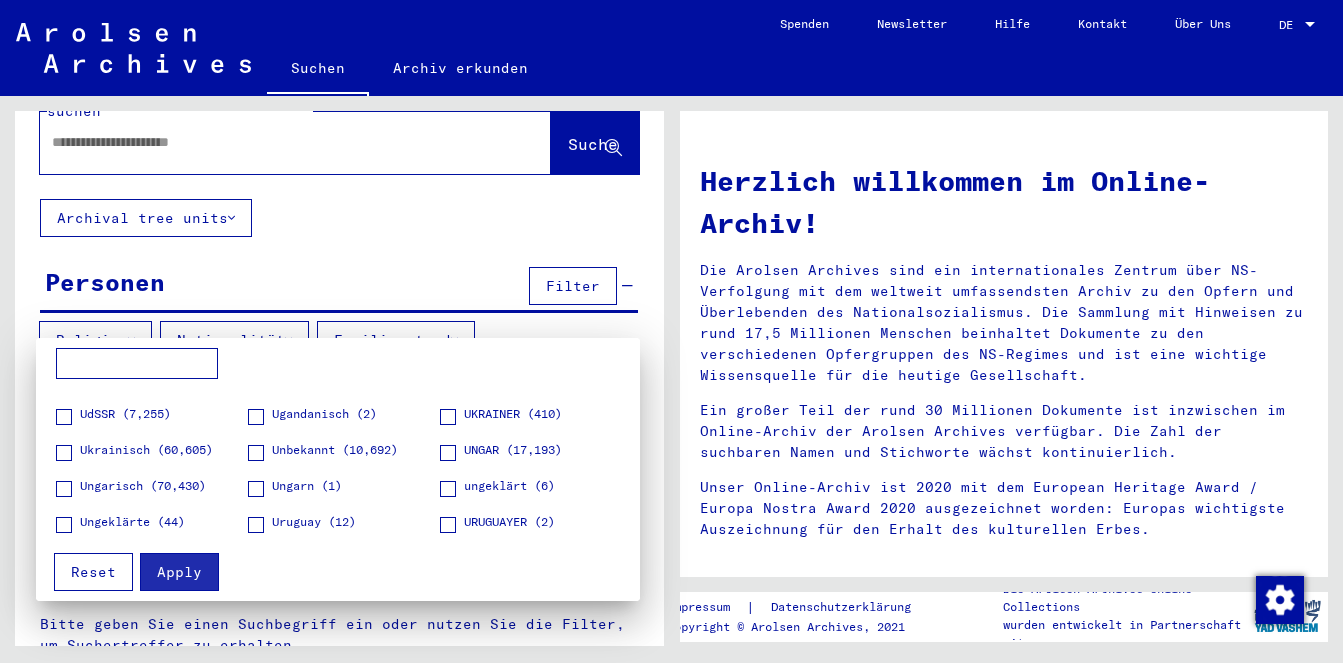 click at bounding box center [256, 489] 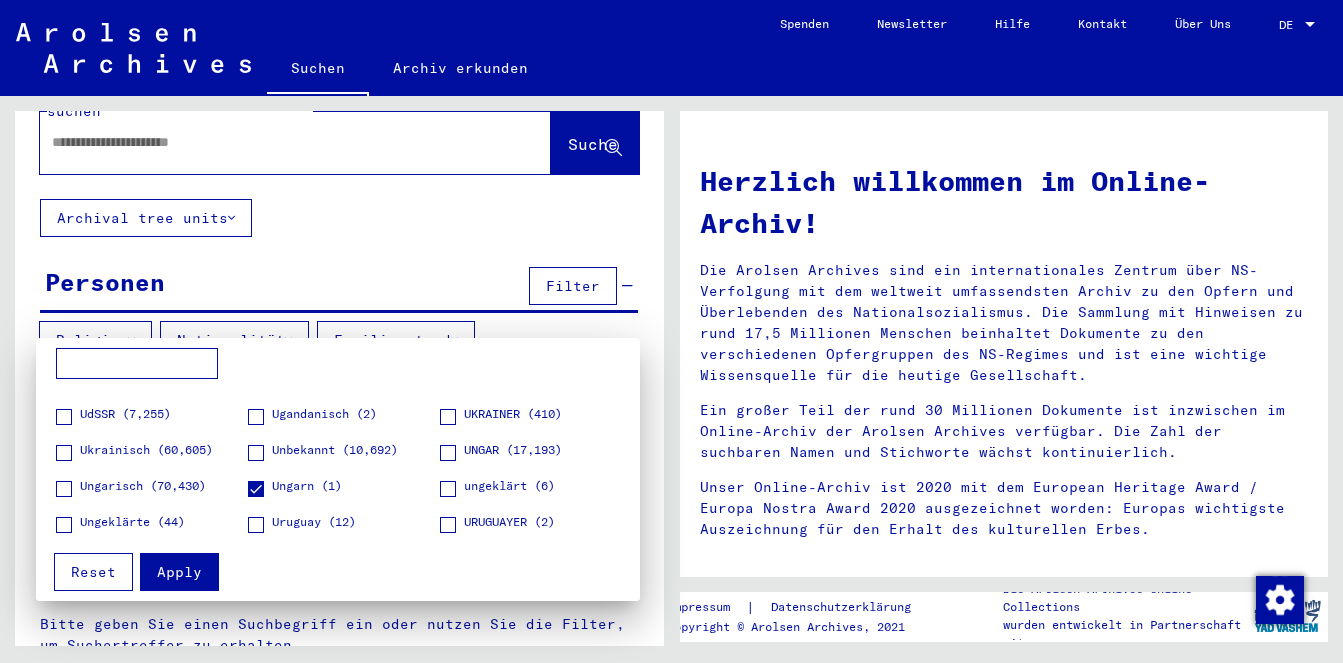 click at bounding box center [671, 331] 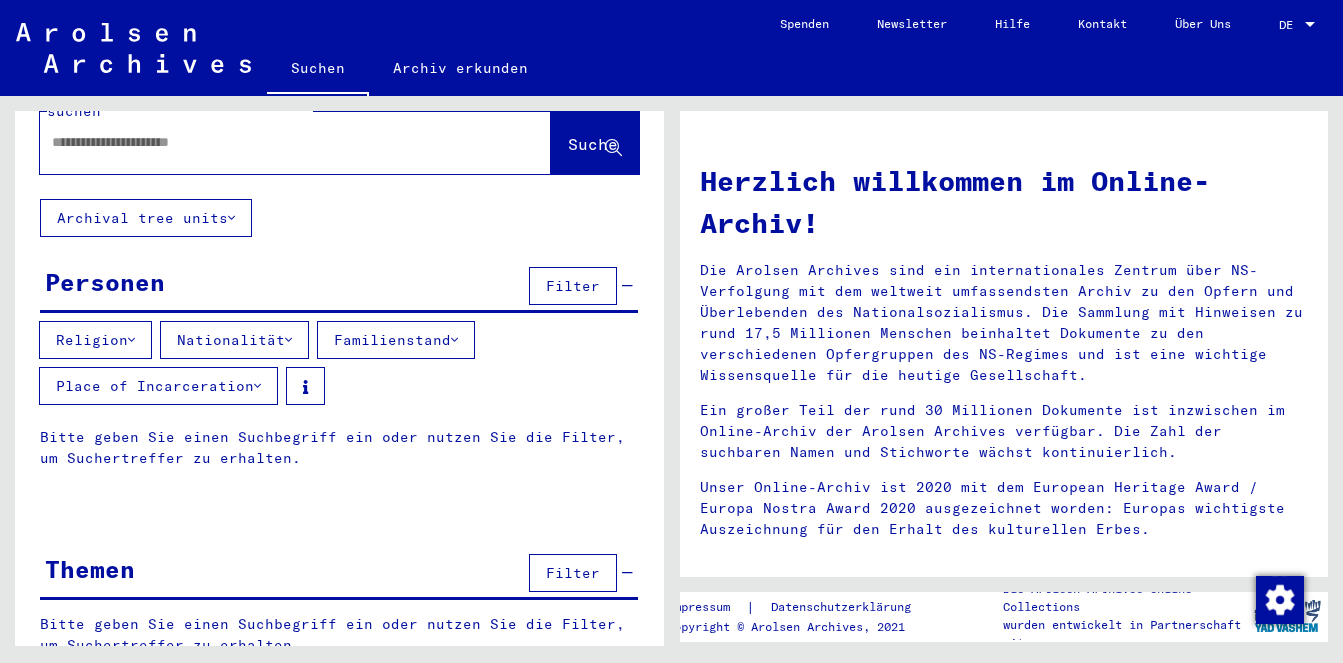 click 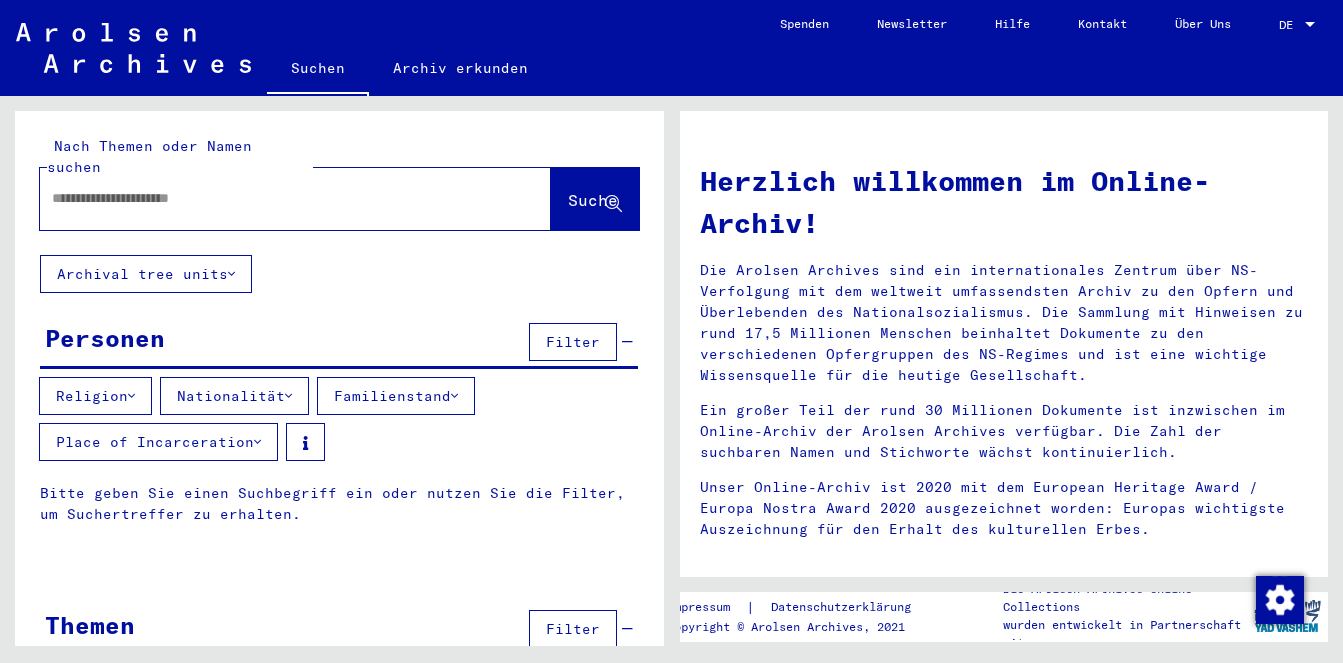 scroll, scrollTop: 0, scrollLeft: 0, axis: both 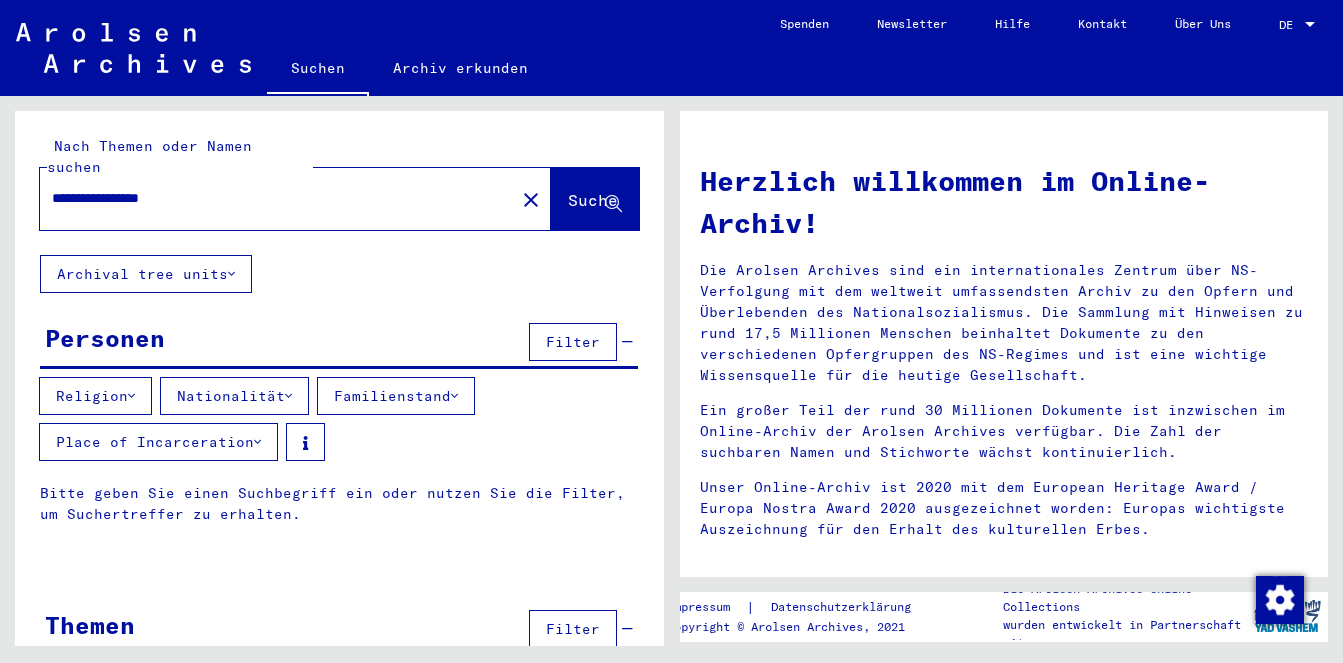 type on "**********" 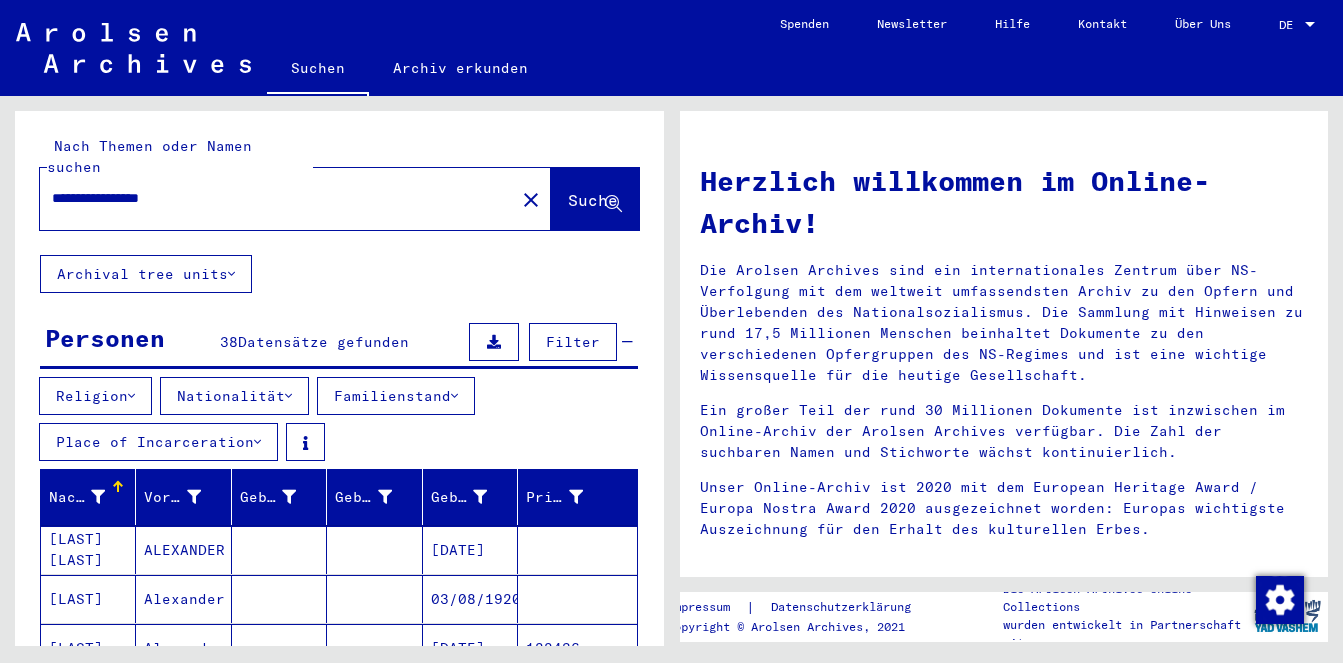 click on "DE" at bounding box center [1290, 25] 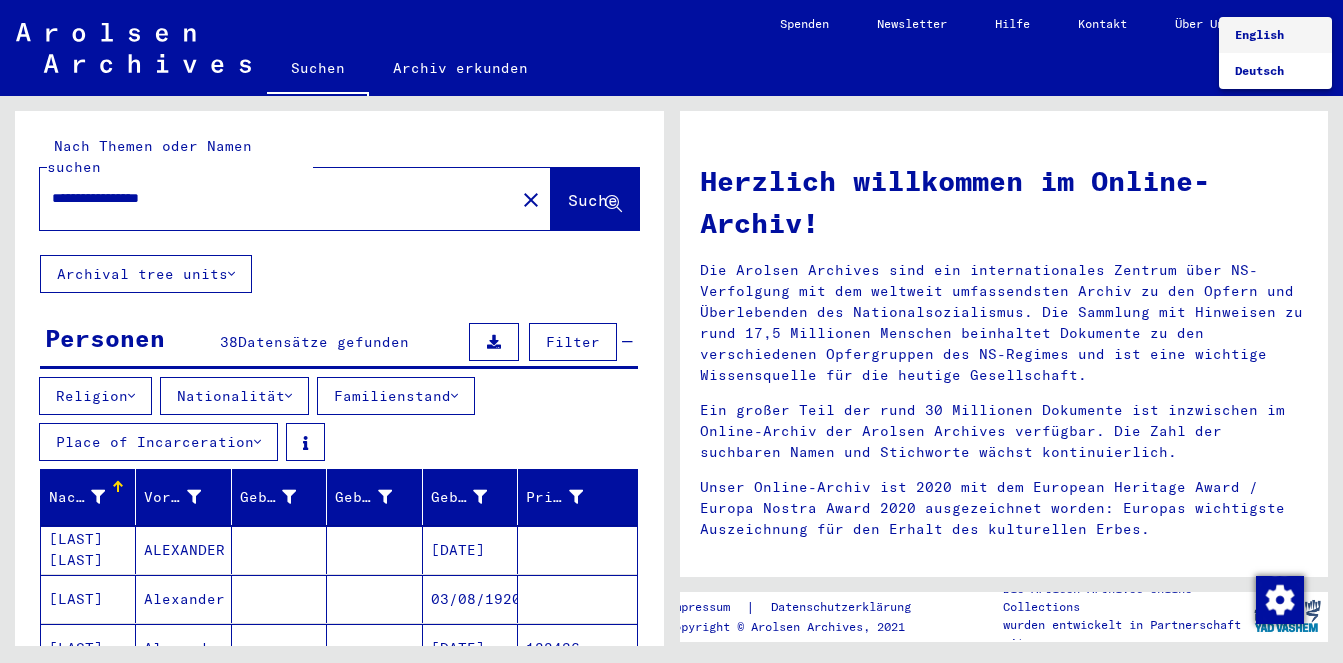 click on "English" at bounding box center [1259, 34] 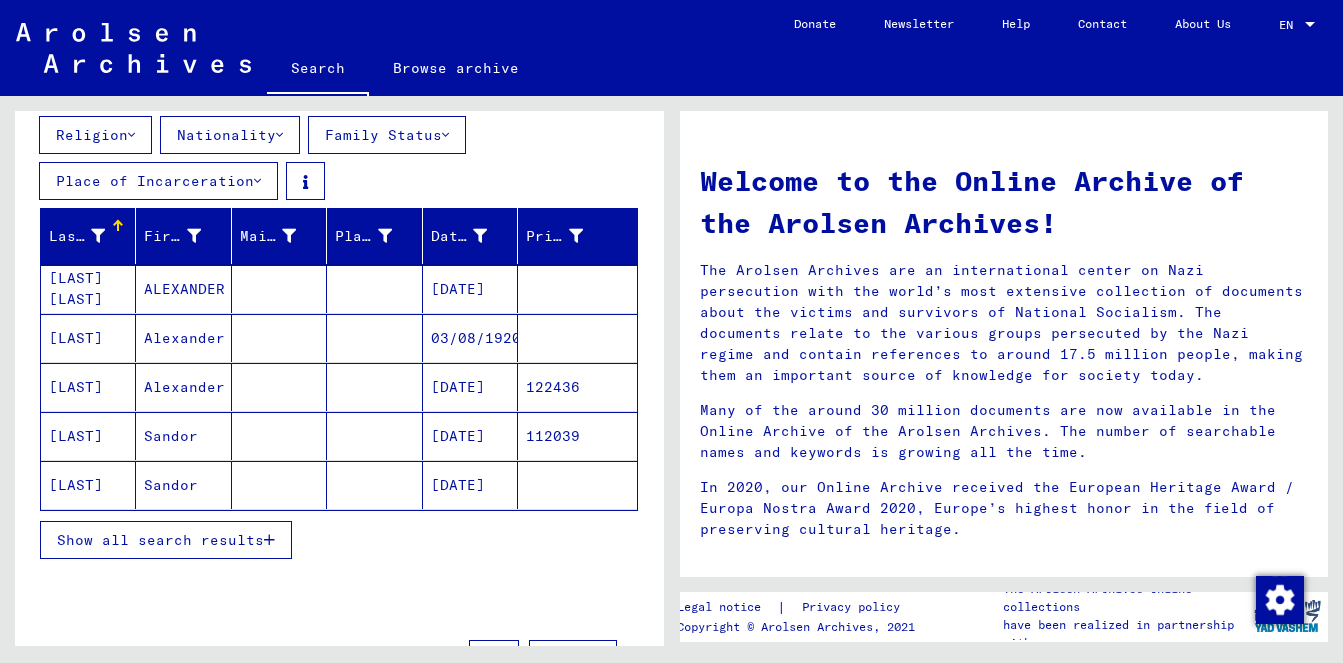 scroll, scrollTop: 241, scrollLeft: 0, axis: vertical 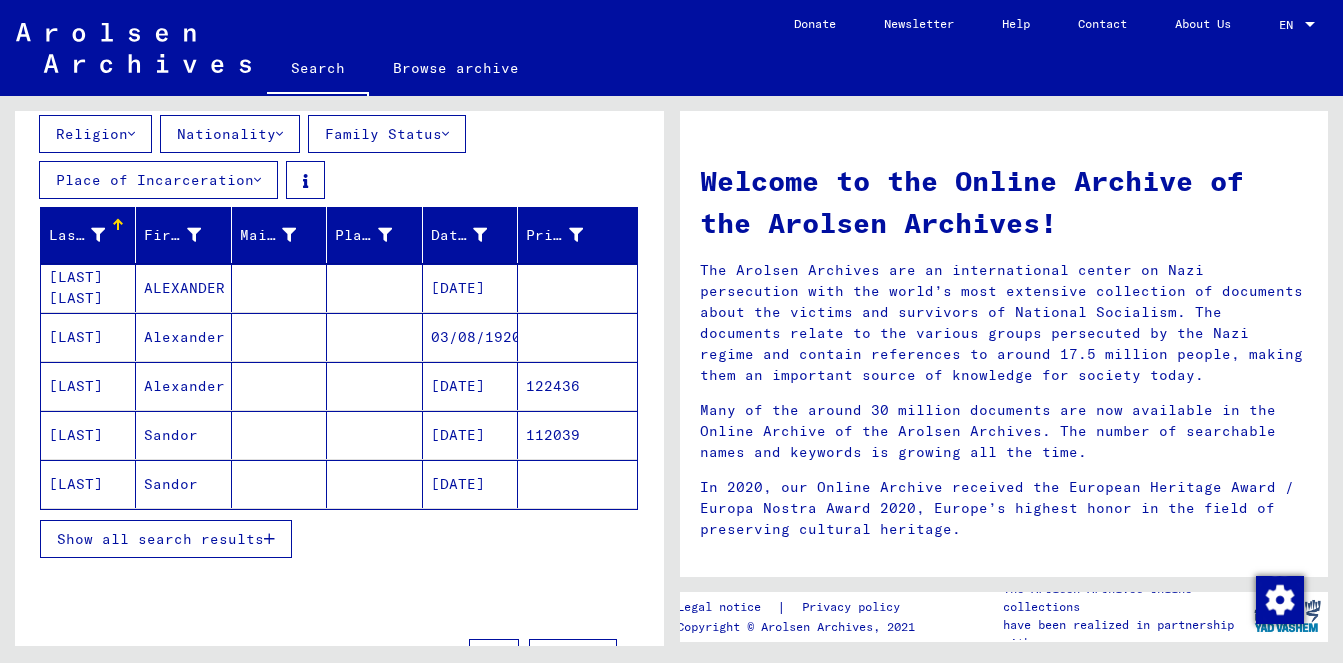 click on "[LAST]" at bounding box center [88, 386] 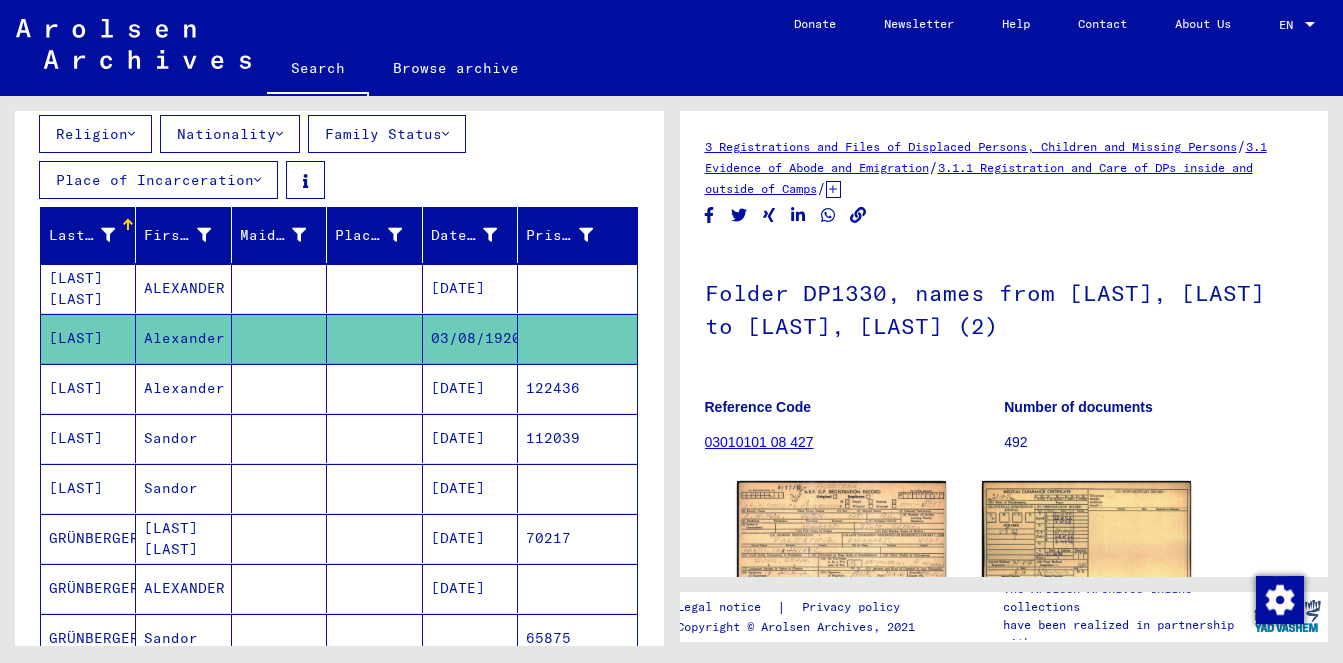 scroll, scrollTop: 0, scrollLeft: 0, axis: both 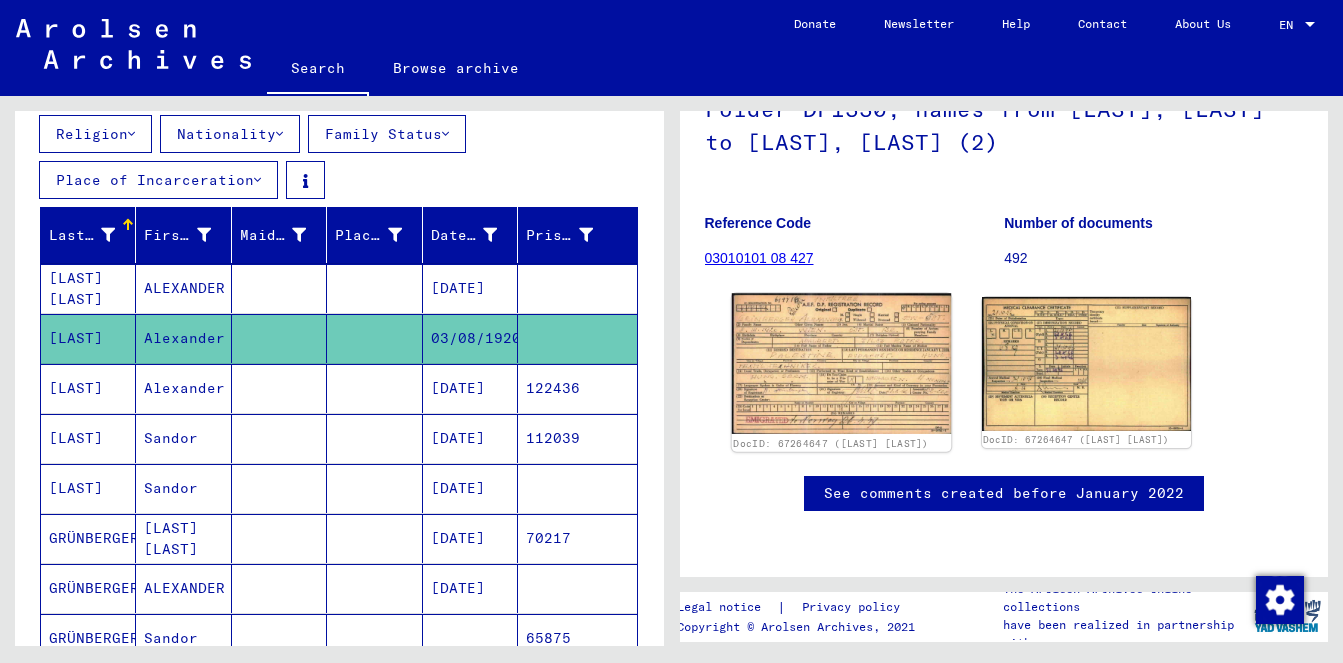 click 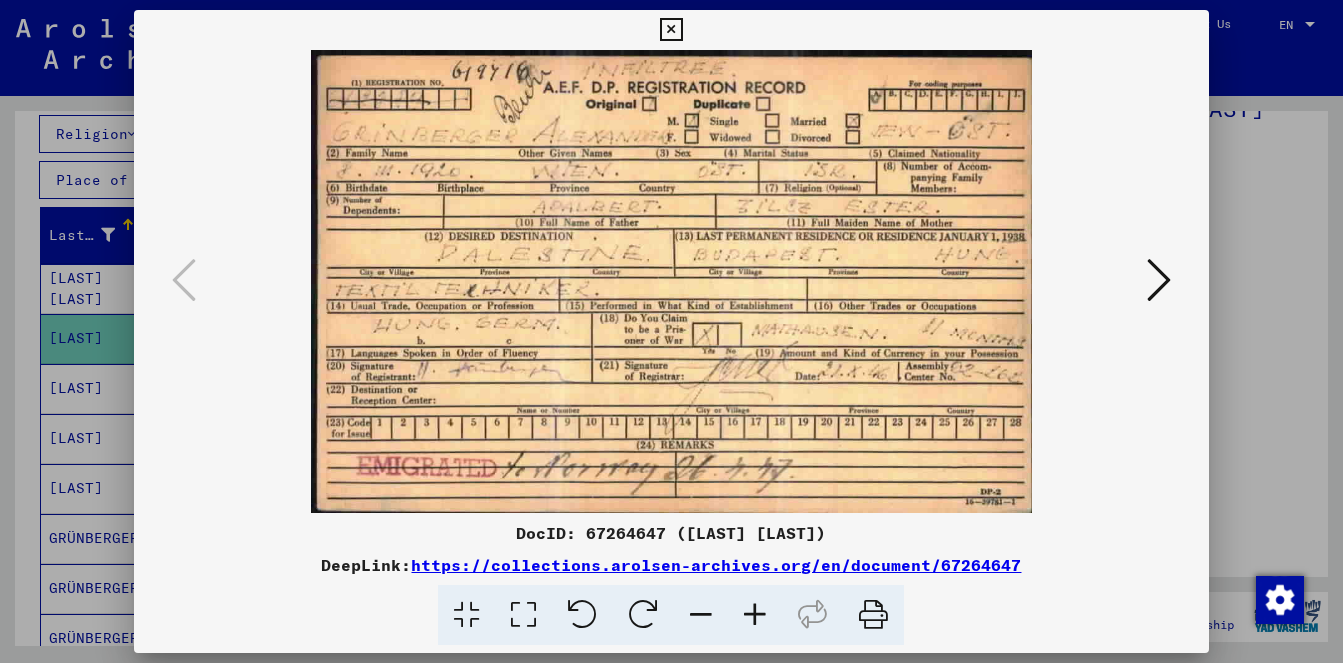 click at bounding box center [671, 30] 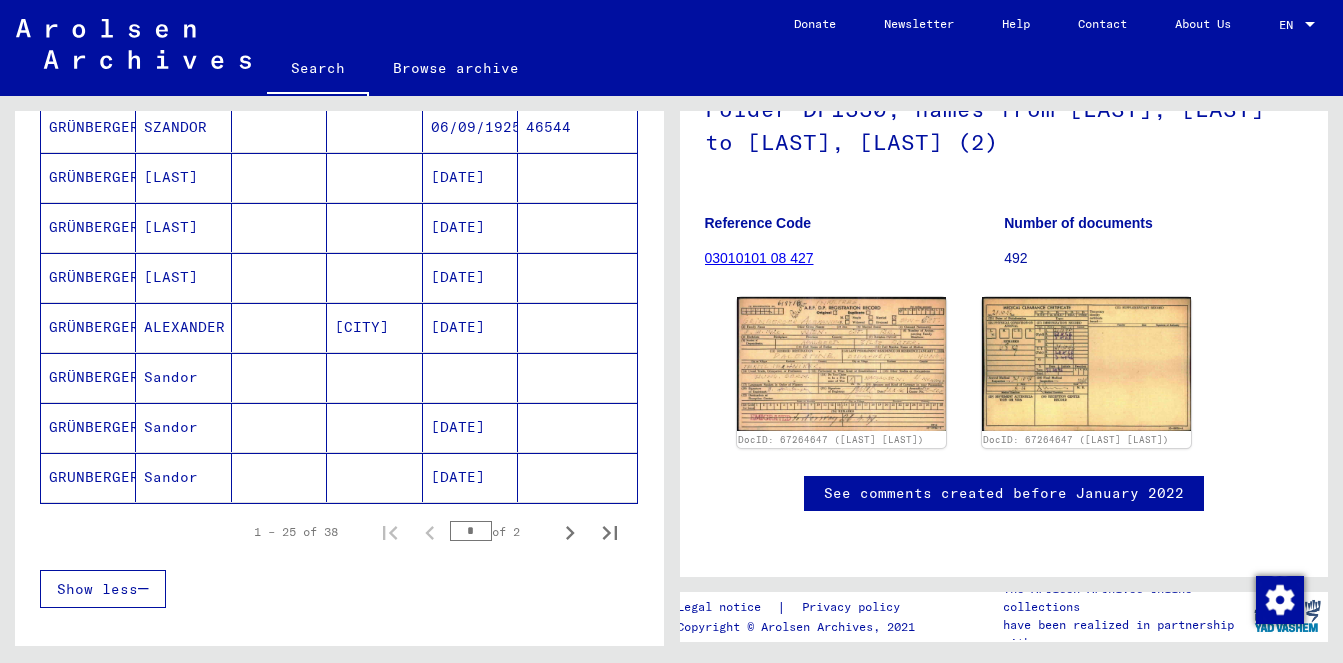 scroll, scrollTop: 1253, scrollLeft: 0, axis: vertical 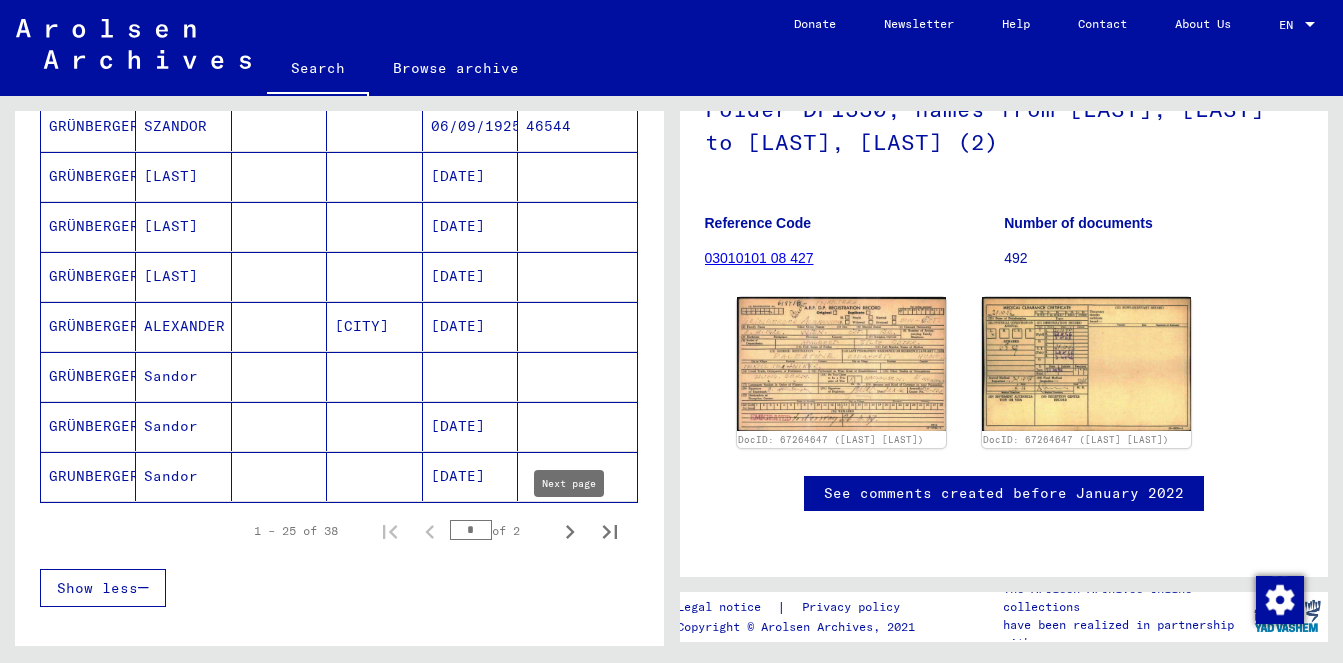 click 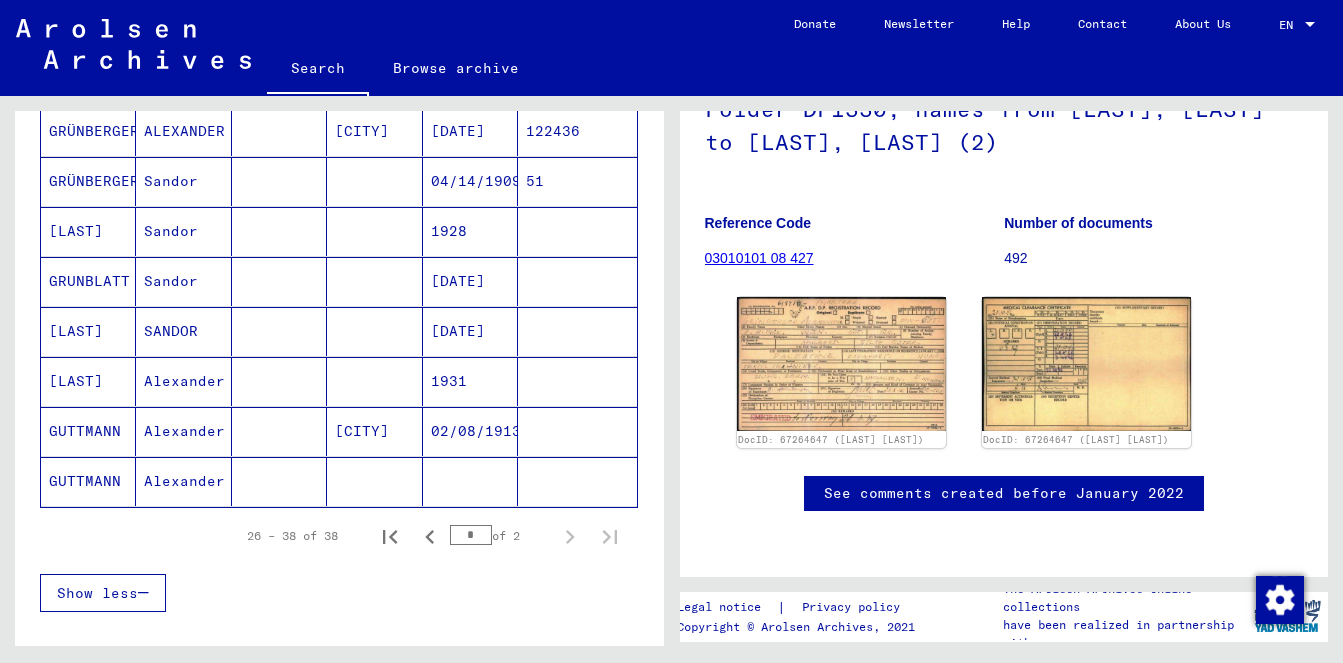 scroll, scrollTop: 642, scrollLeft: 0, axis: vertical 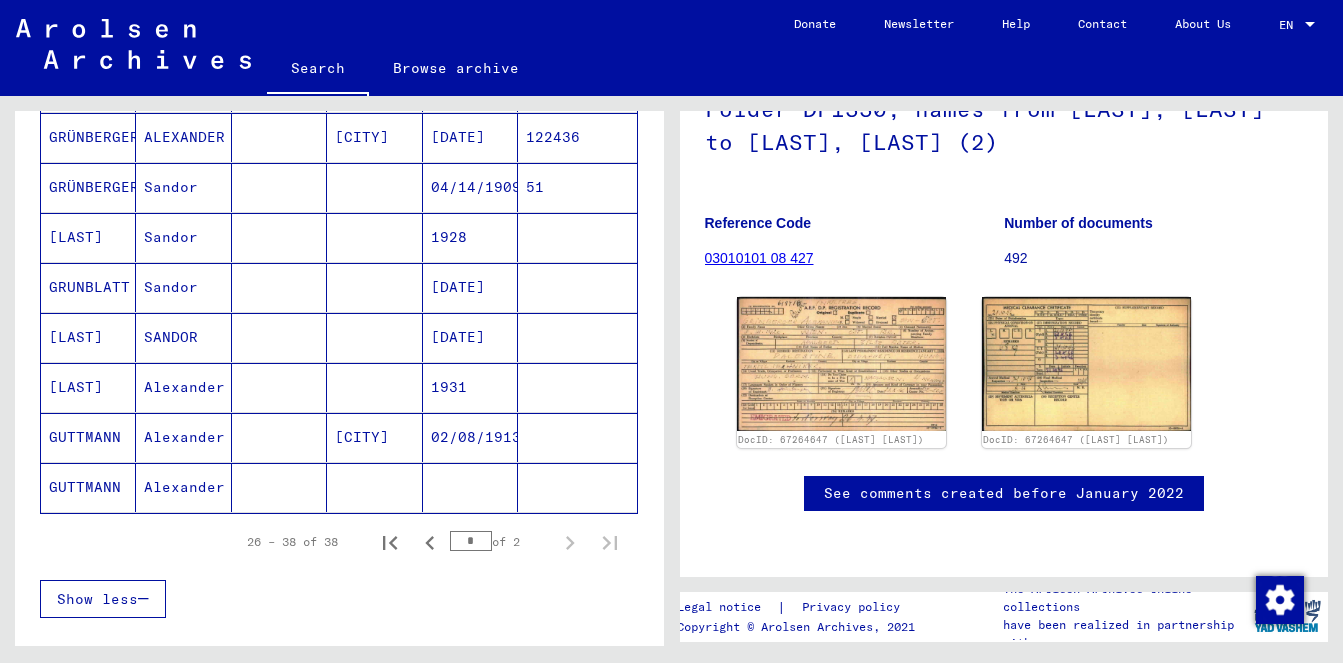 click on "[DATE]" at bounding box center [470, 187] 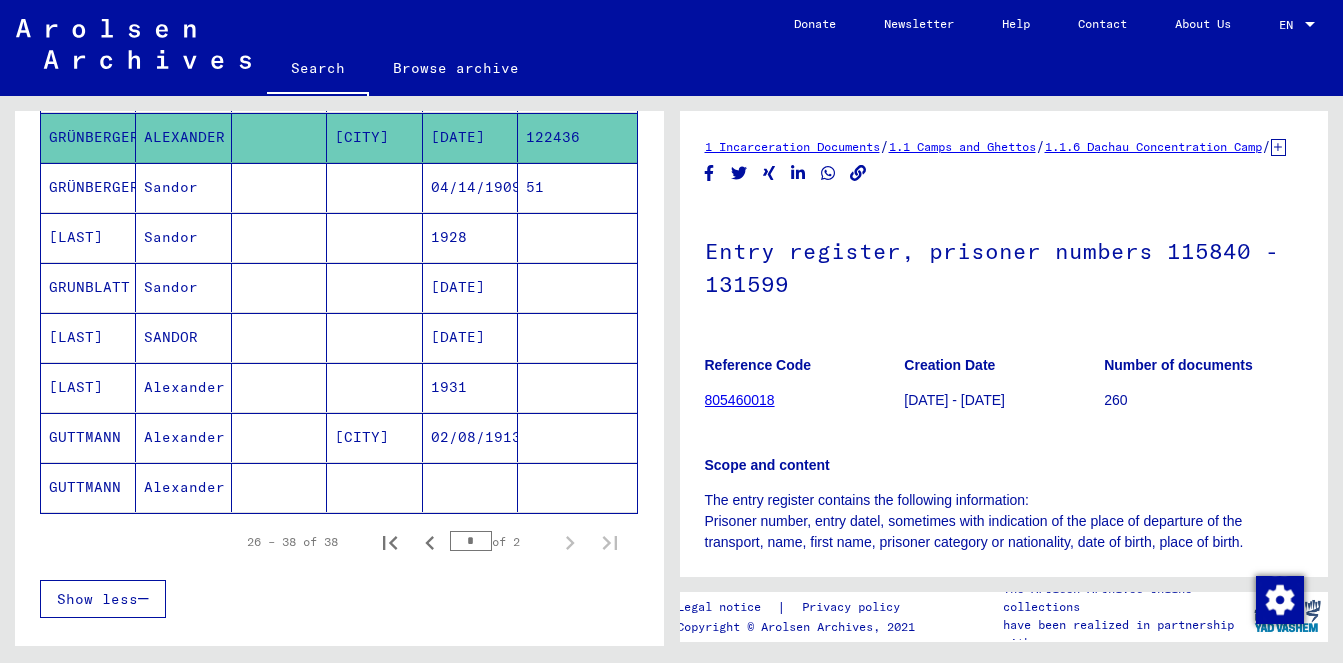 scroll, scrollTop: 0, scrollLeft: 0, axis: both 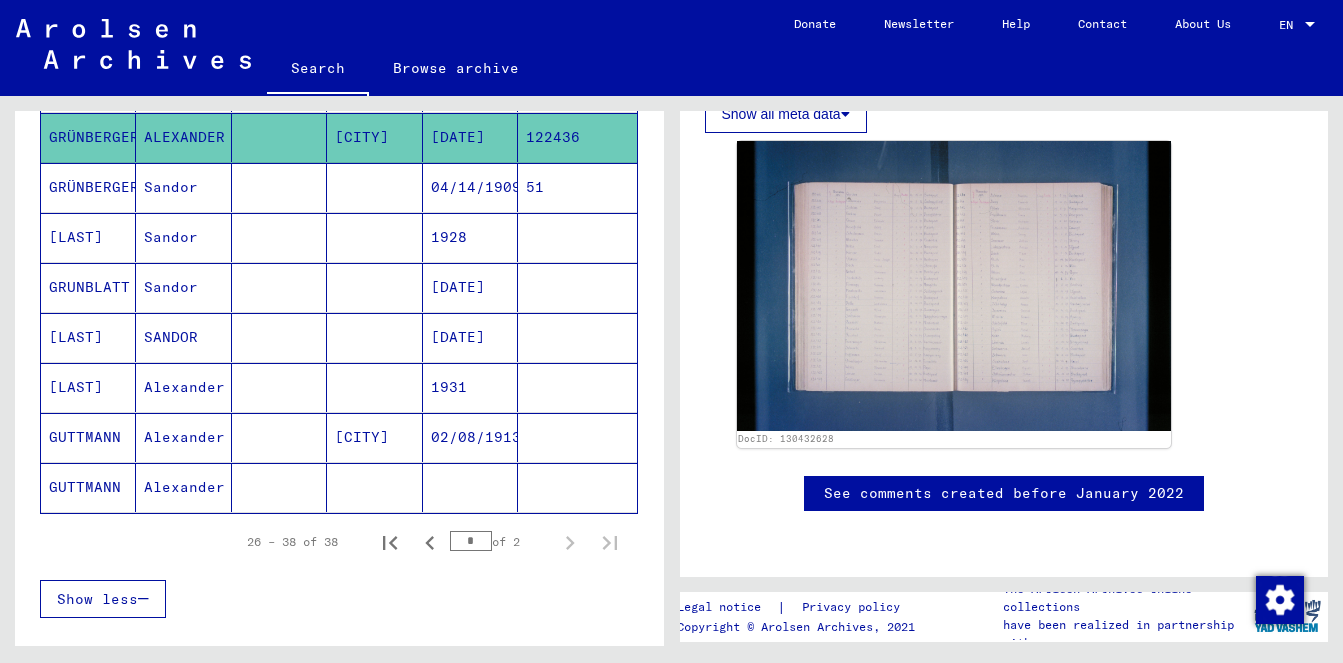 click on "1928" at bounding box center [470, 287] 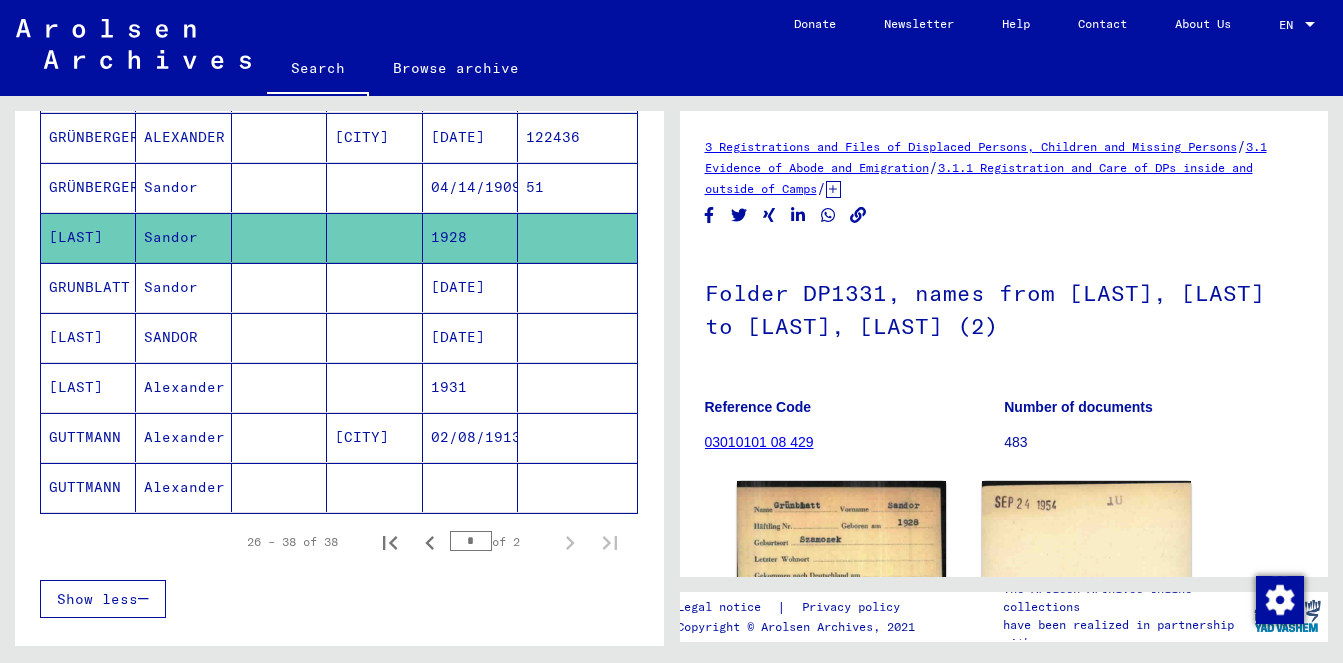 scroll, scrollTop: 0, scrollLeft: 0, axis: both 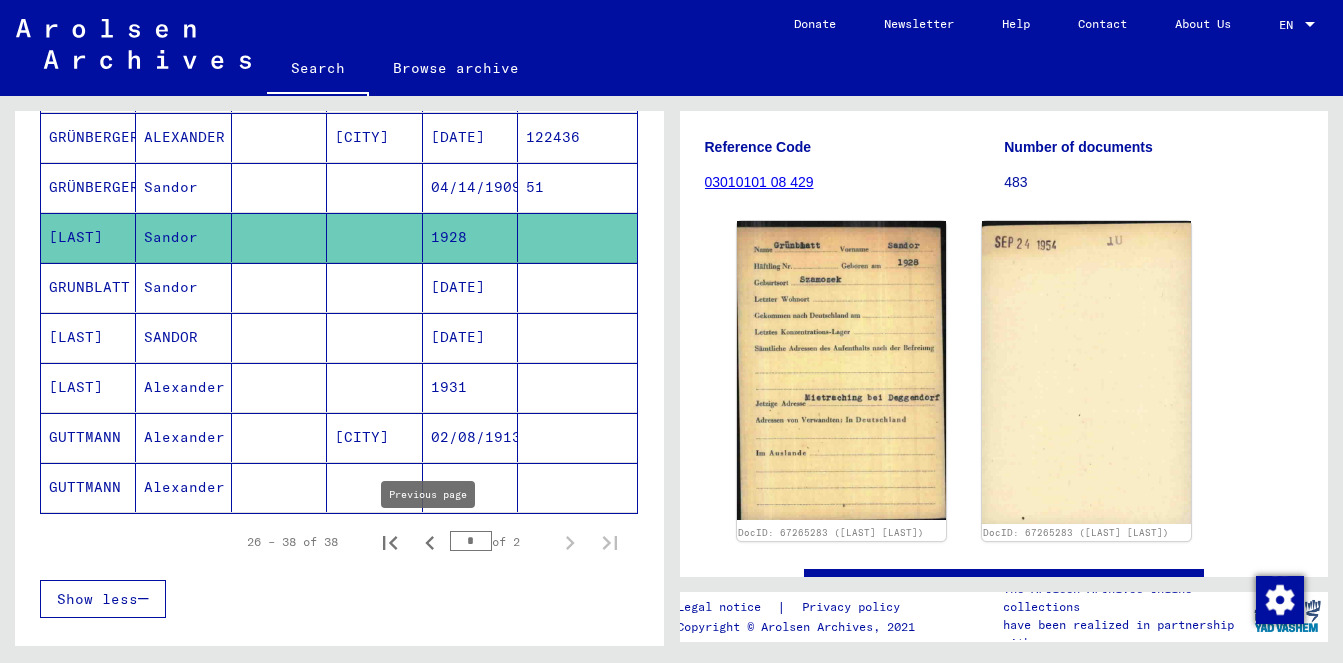 click 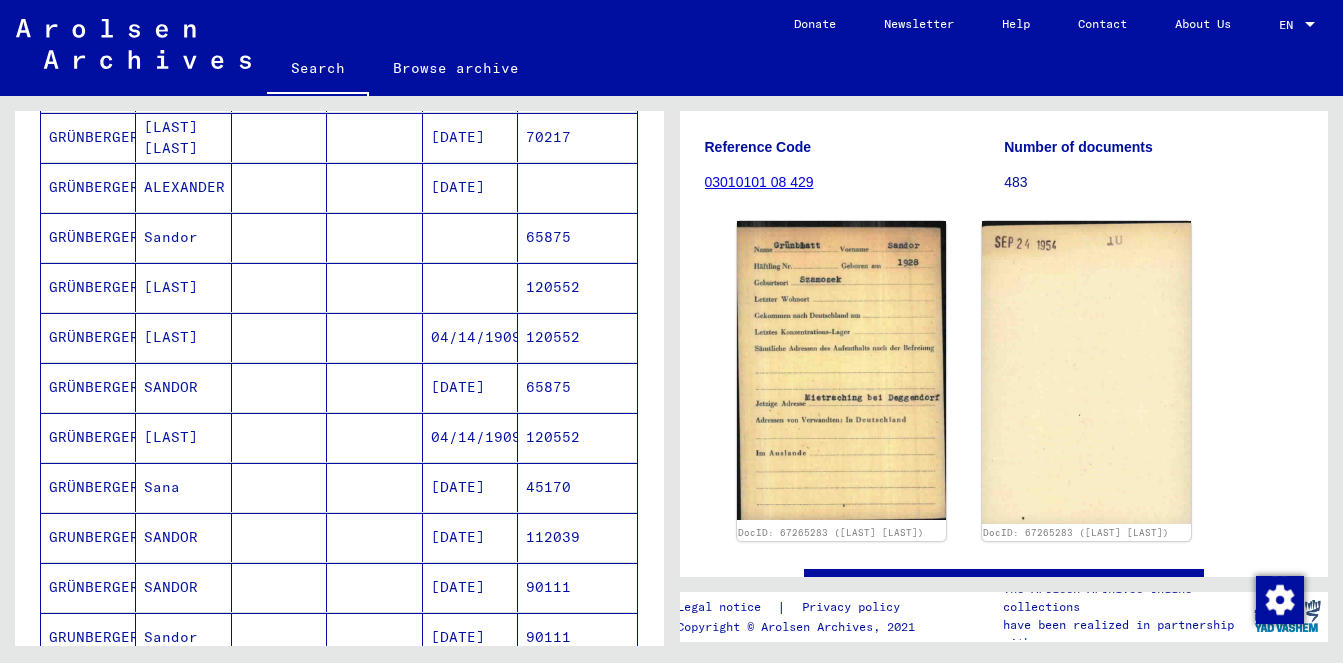 click on "04/14/1909" at bounding box center [470, 387] 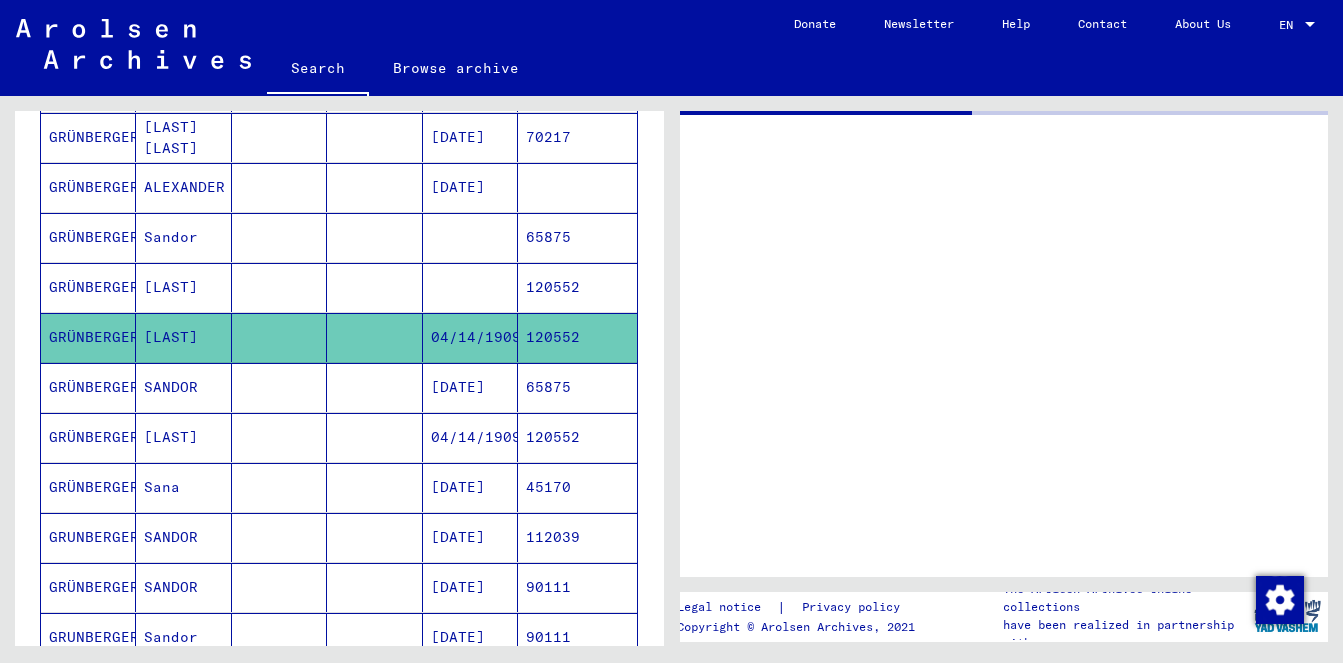 scroll, scrollTop: 0, scrollLeft: 0, axis: both 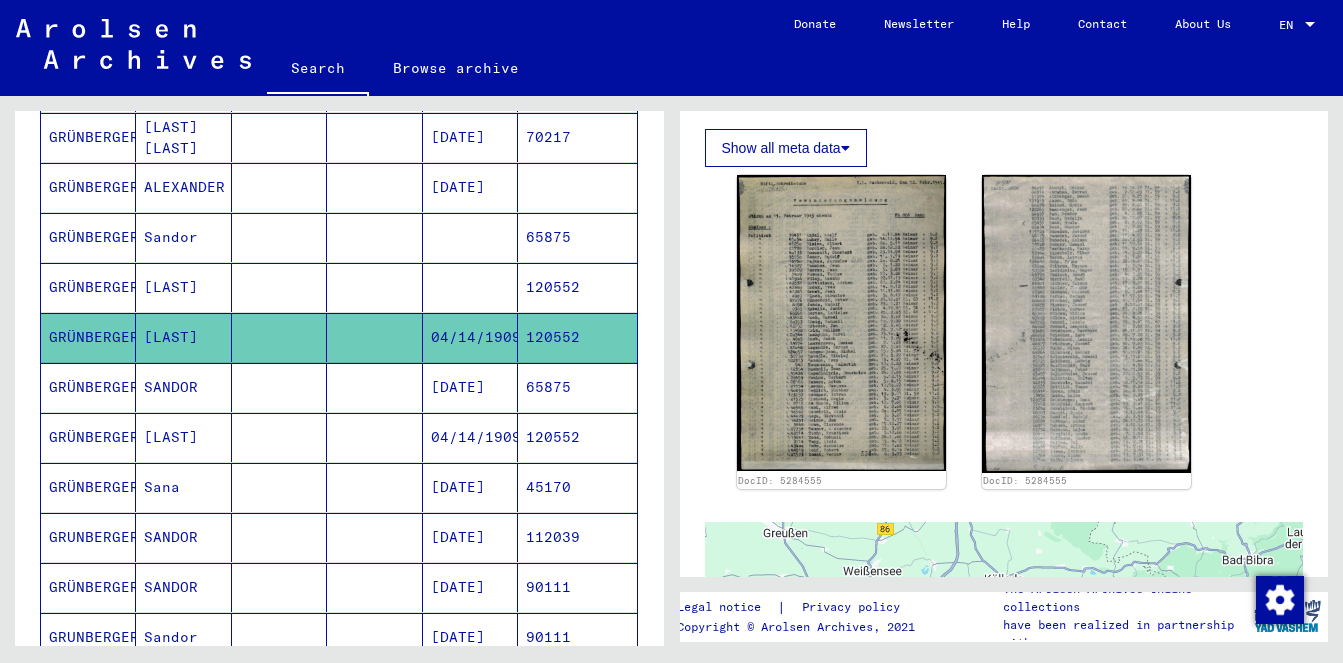 click at bounding box center [470, 287] 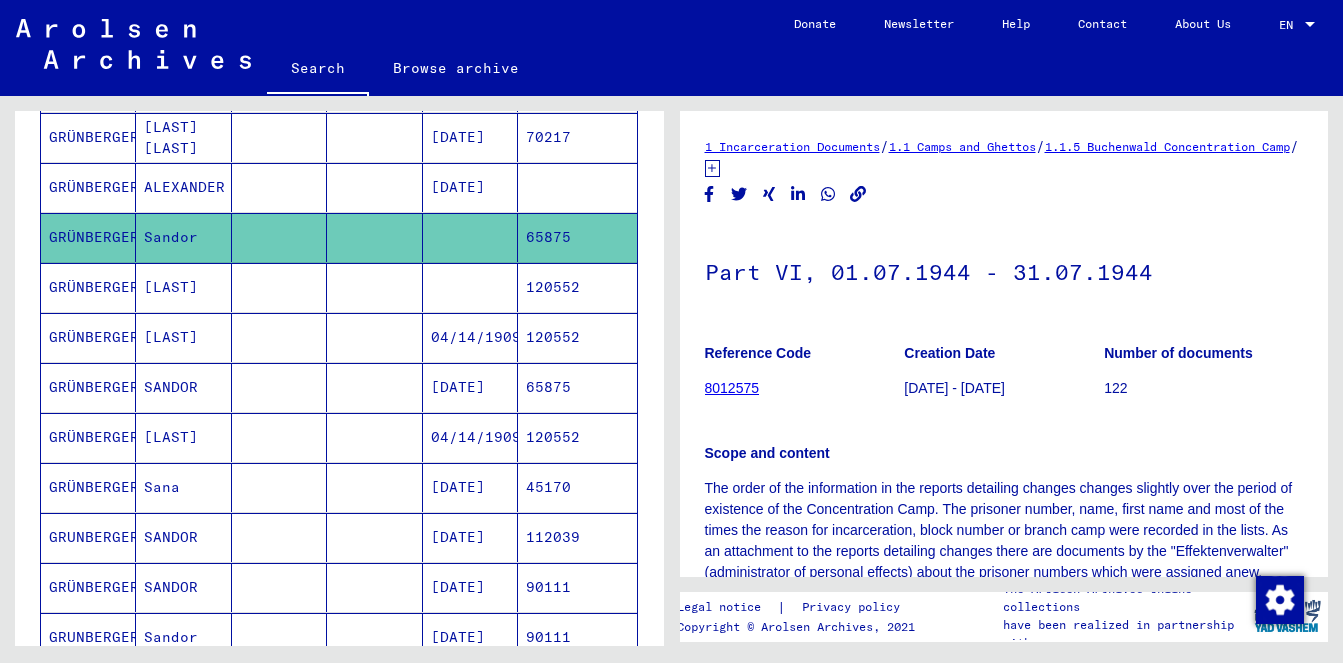 scroll, scrollTop: 0, scrollLeft: 0, axis: both 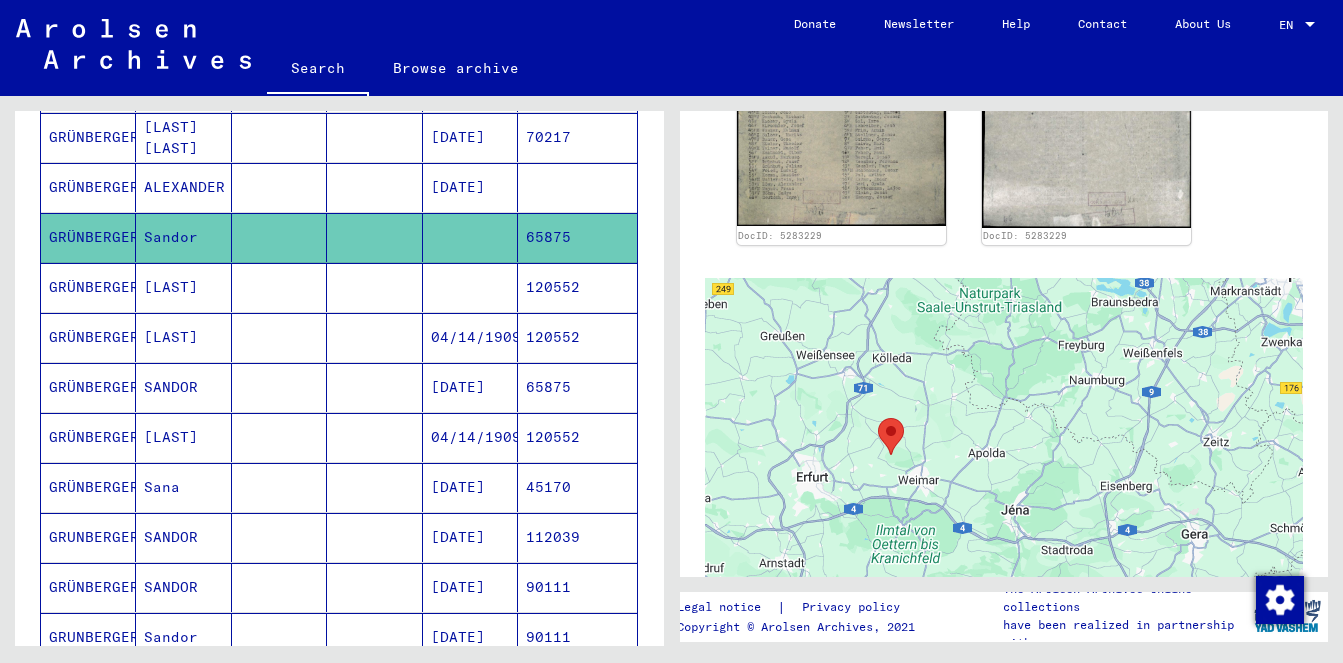 click on "120552" at bounding box center (577, 337) 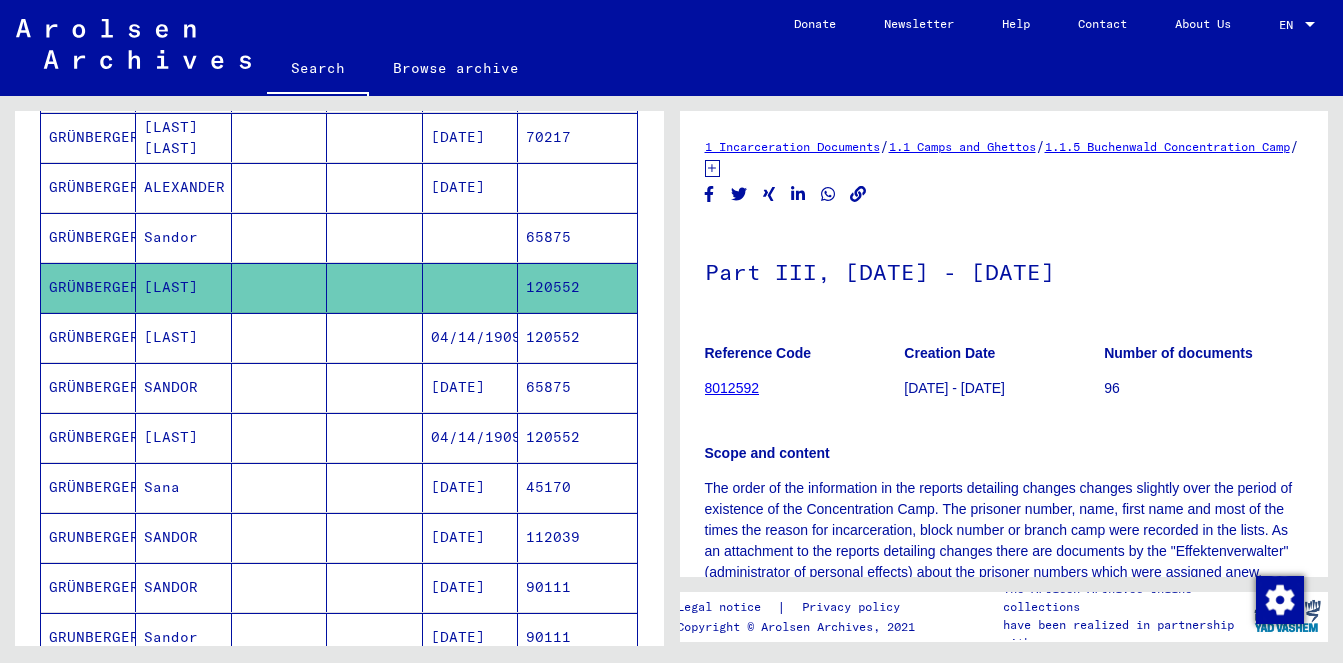 scroll, scrollTop: 0, scrollLeft: 0, axis: both 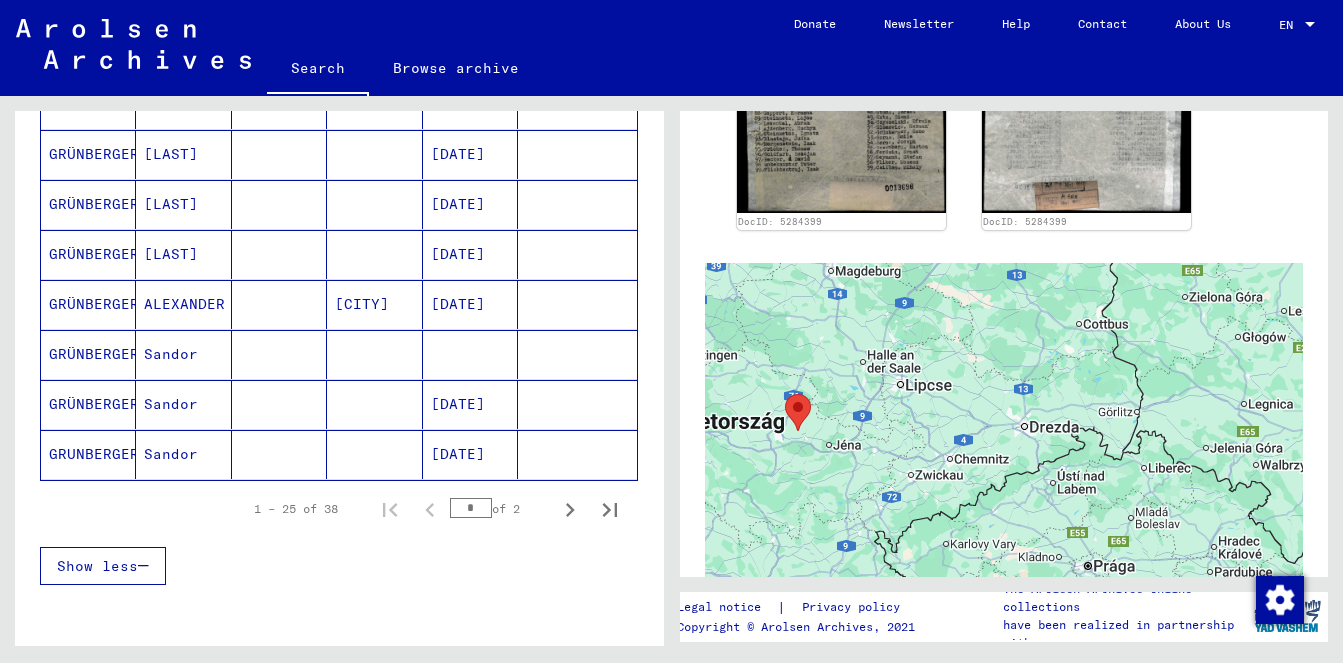 click on "[DATE]" at bounding box center (470, 354) 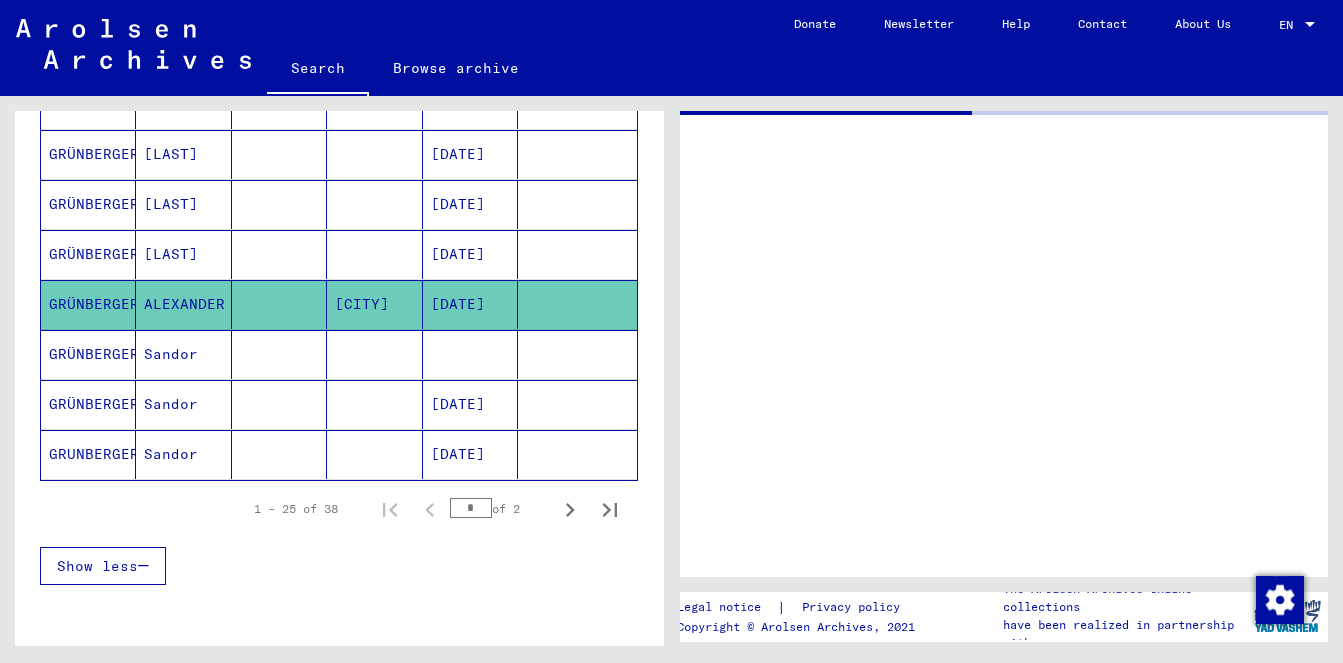 scroll, scrollTop: 0, scrollLeft: 0, axis: both 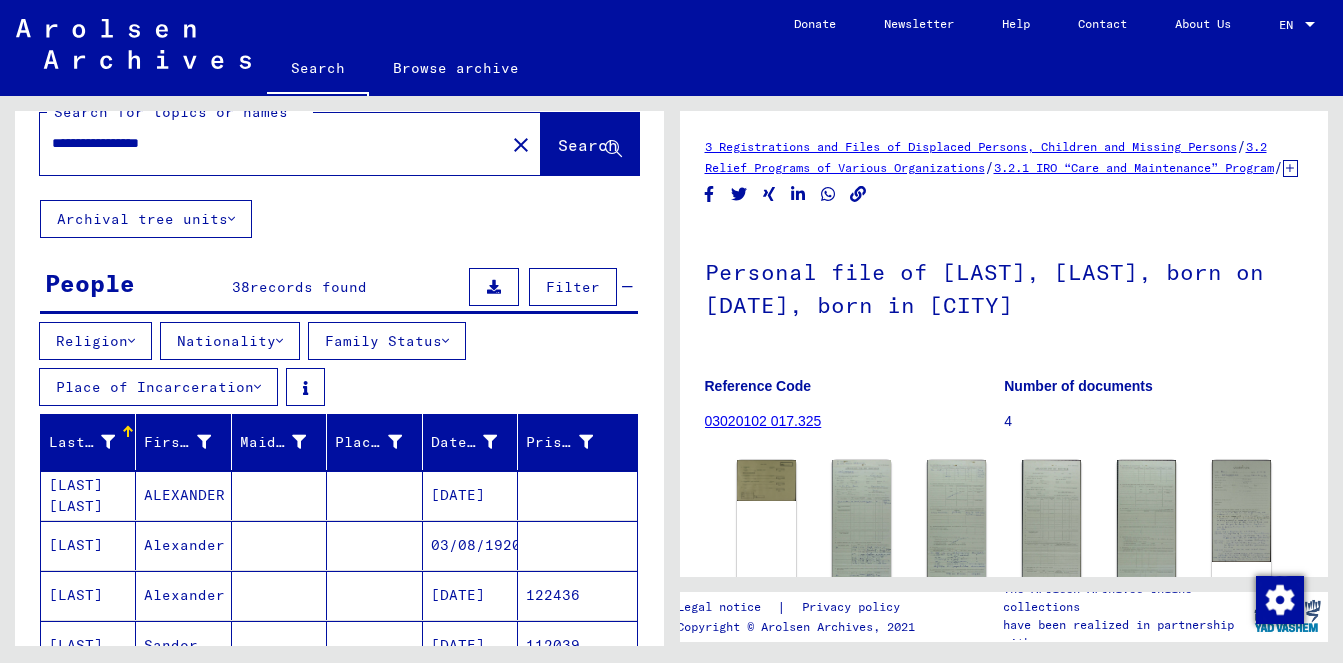 click on "Nationality" at bounding box center (230, 341) 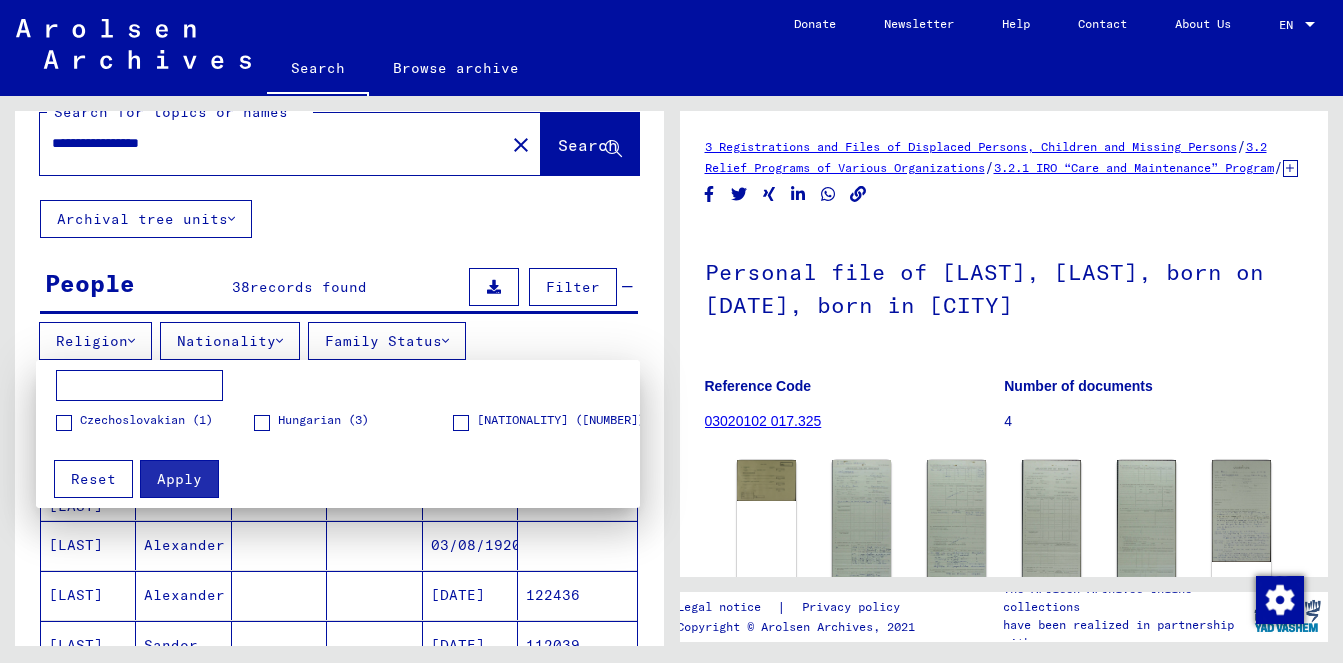 click on "Reset" at bounding box center [93, 479] 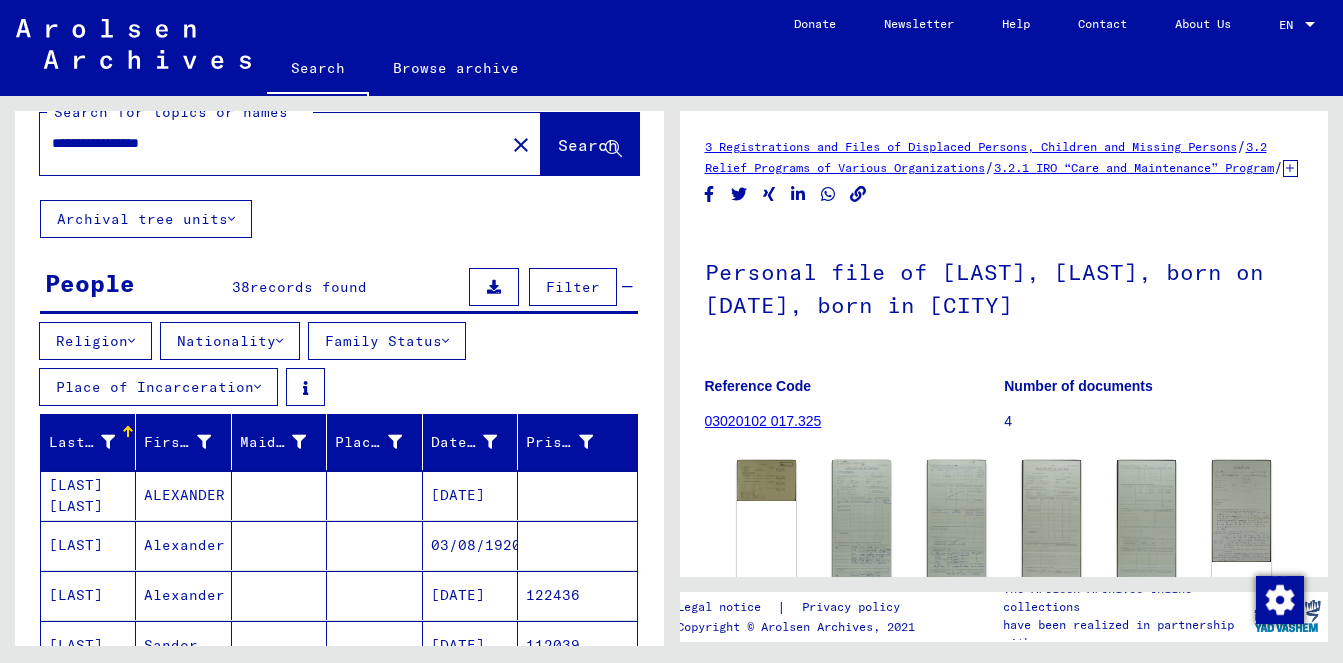 click on "Search" 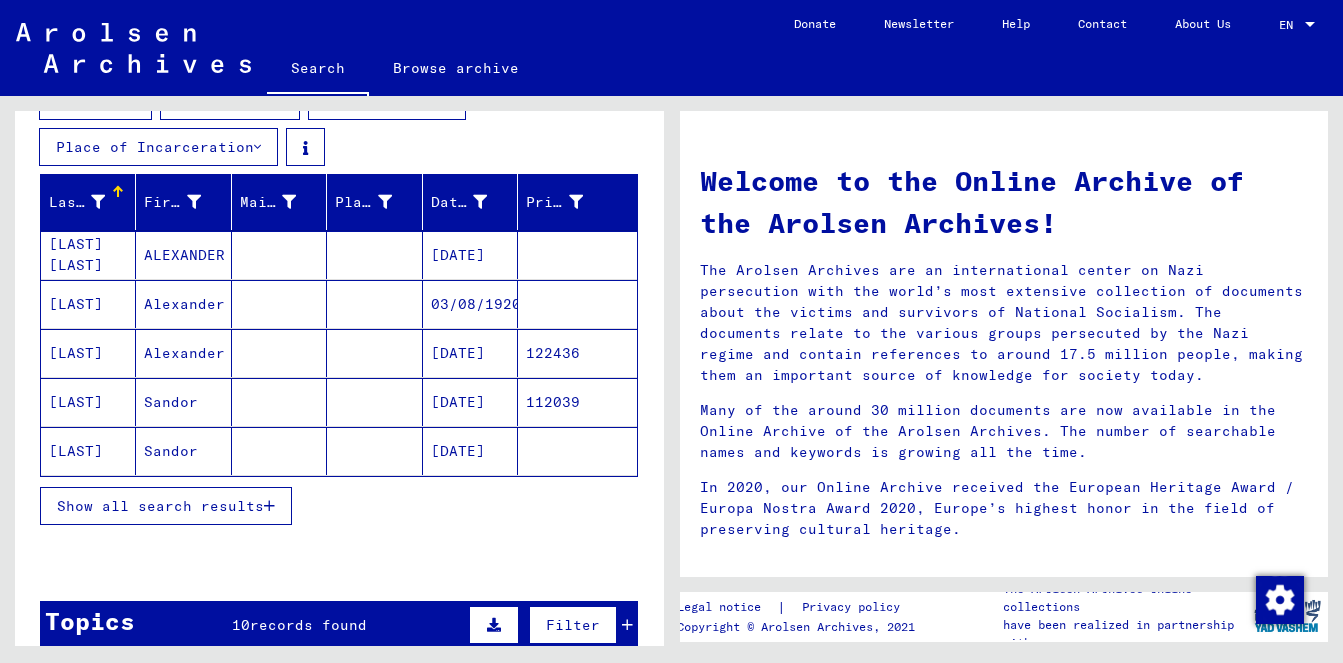 scroll, scrollTop: 280, scrollLeft: 0, axis: vertical 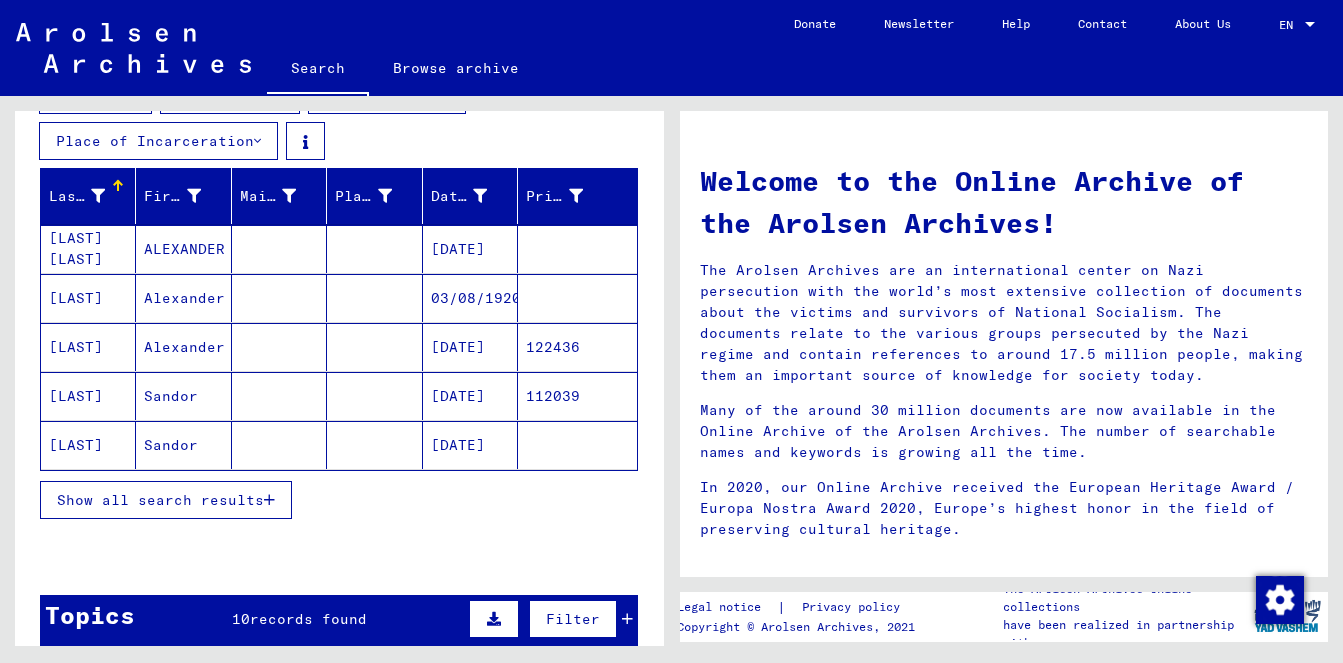 click on "Show all search results" at bounding box center (160, 500) 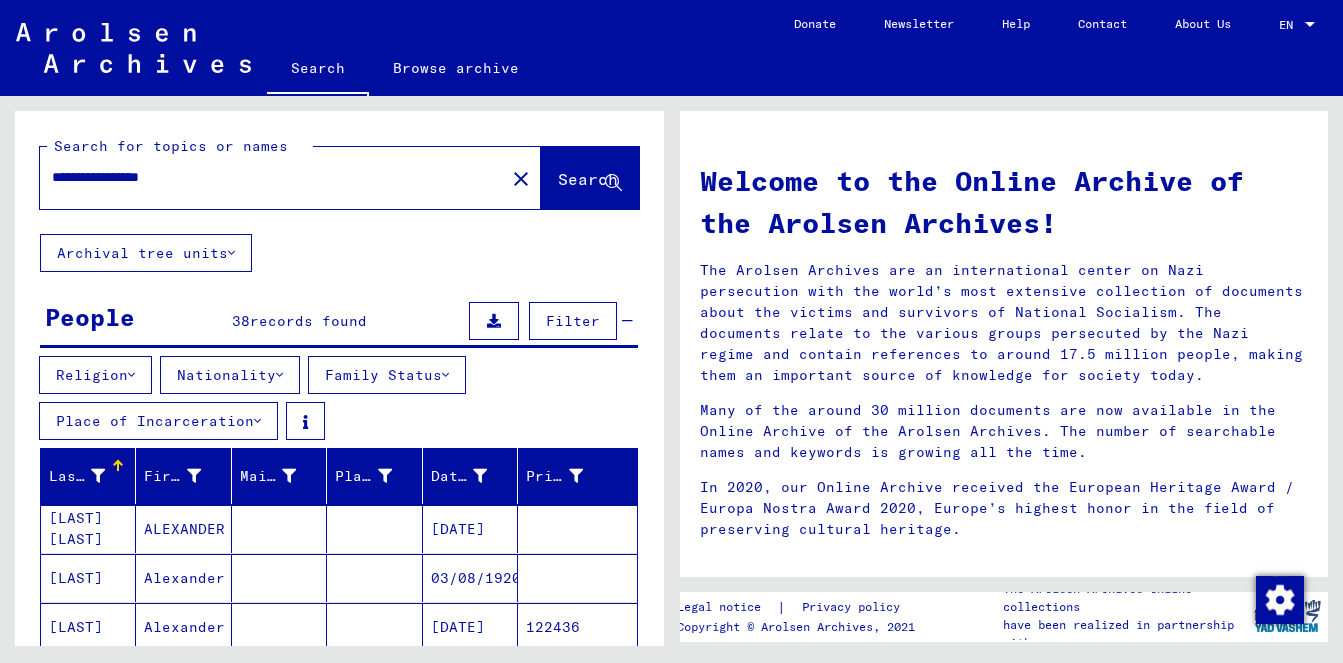 scroll, scrollTop: 0, scrollLeft: 0, axis: both 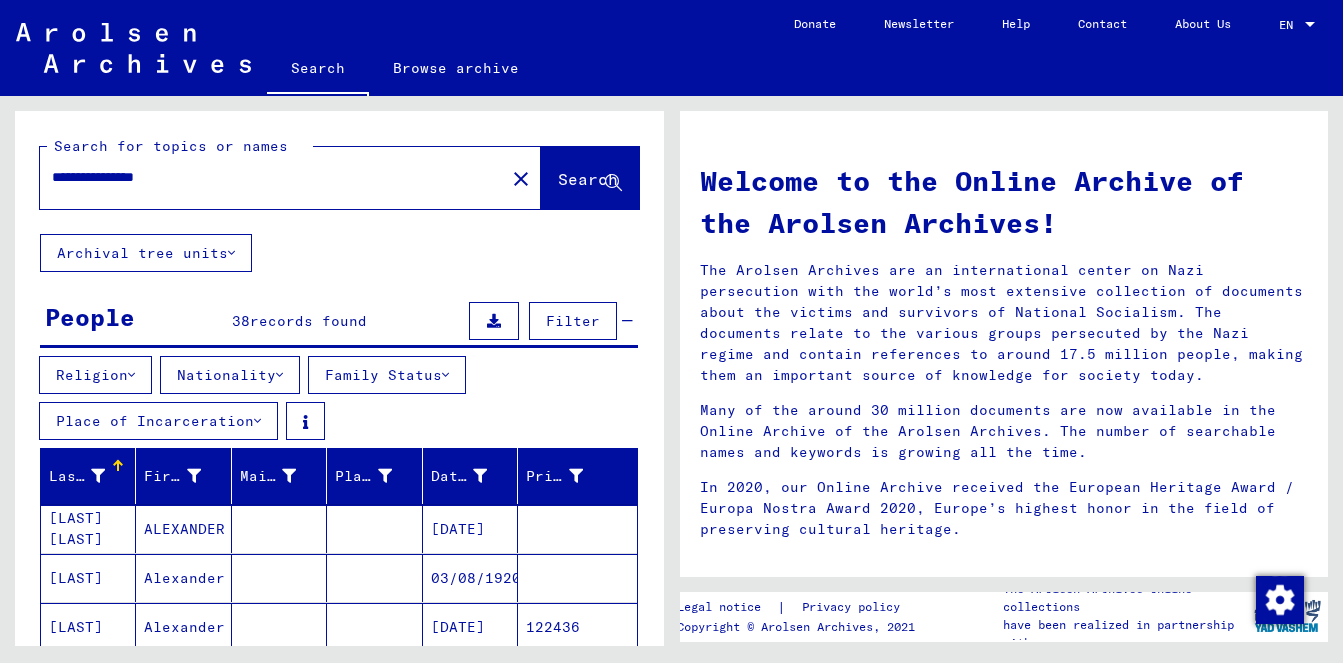 click on "Search" 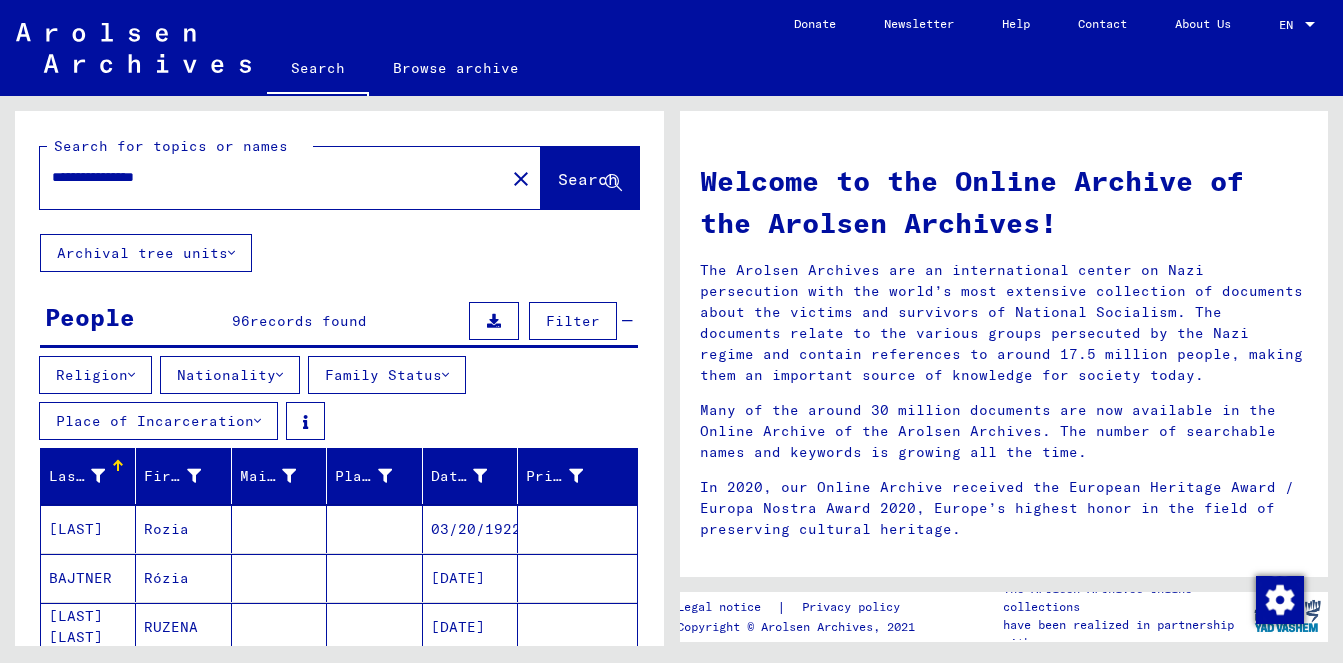scroll, scrollTop: 0, scrollLeft: 0, axis: both 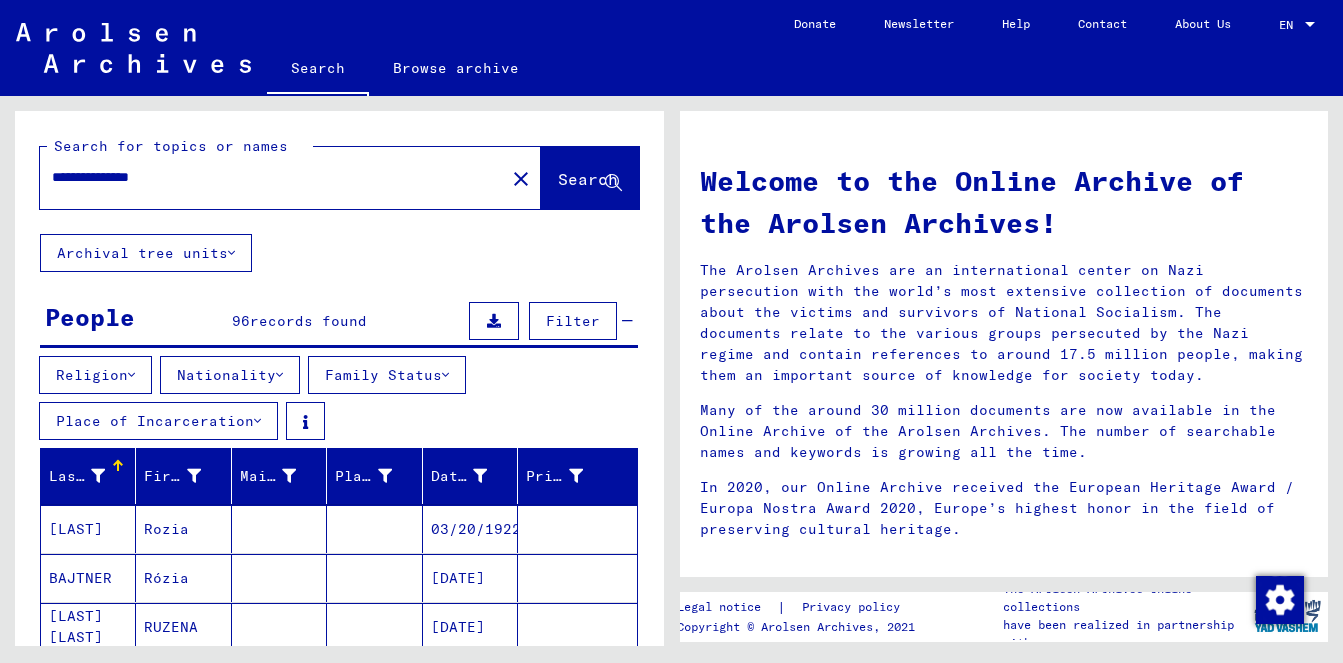 click on "Search" 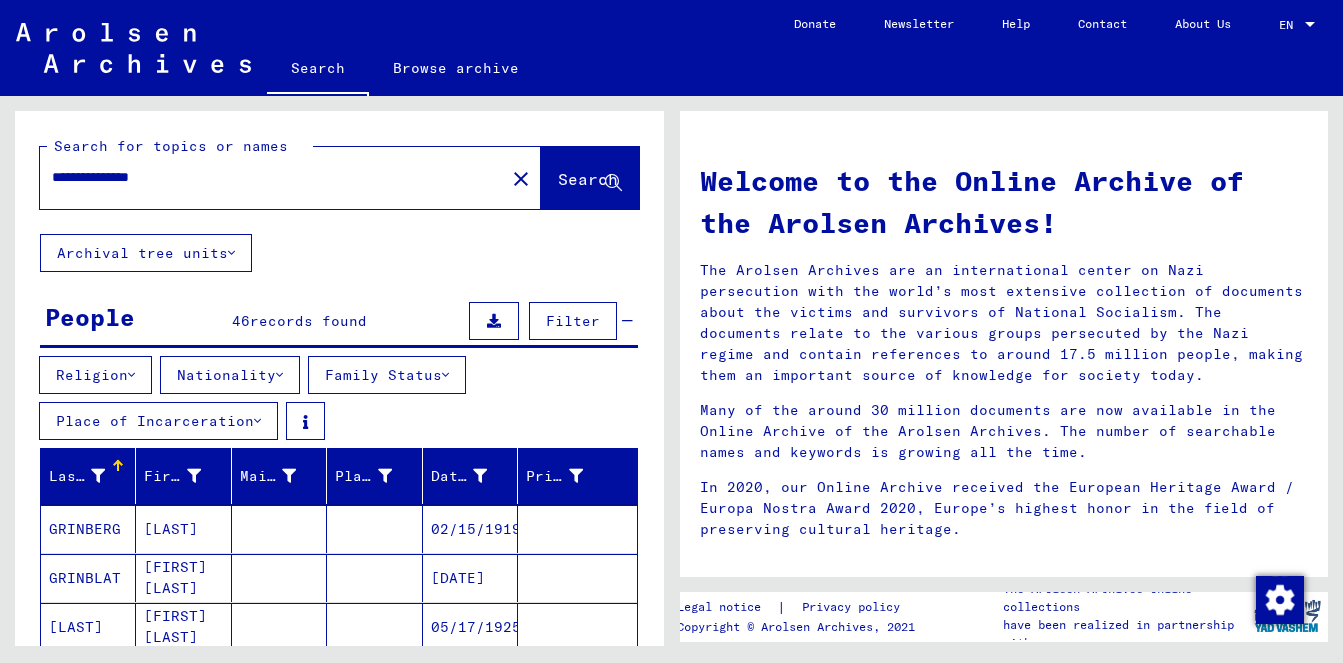 scroll, scrollTop: 0, scrollLeft: 0, axis: both 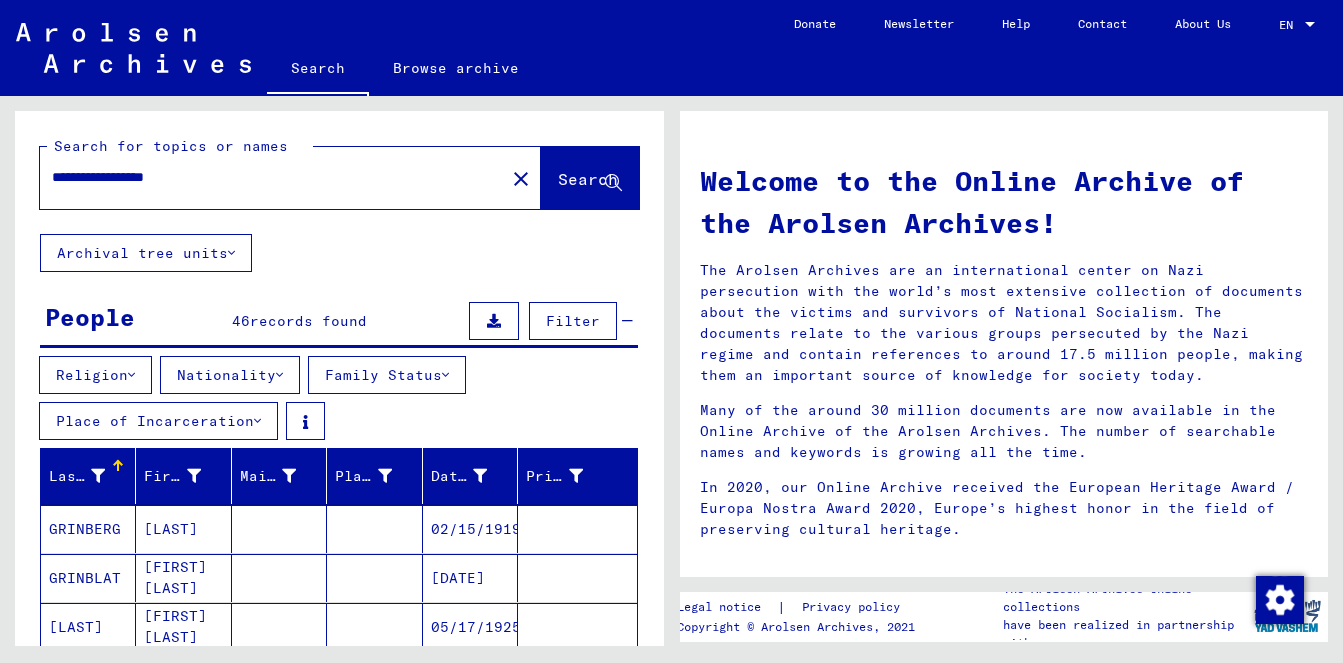 click on "Search" 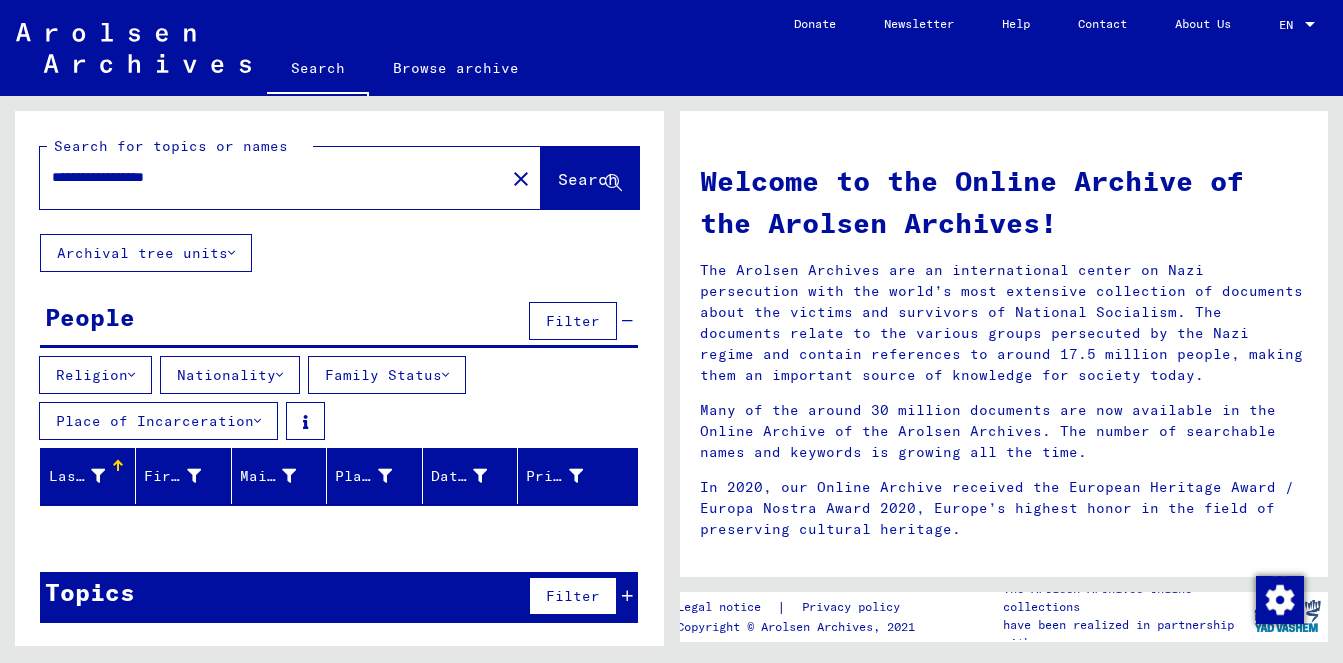 click on "**********" at bounding box center [266, 177] 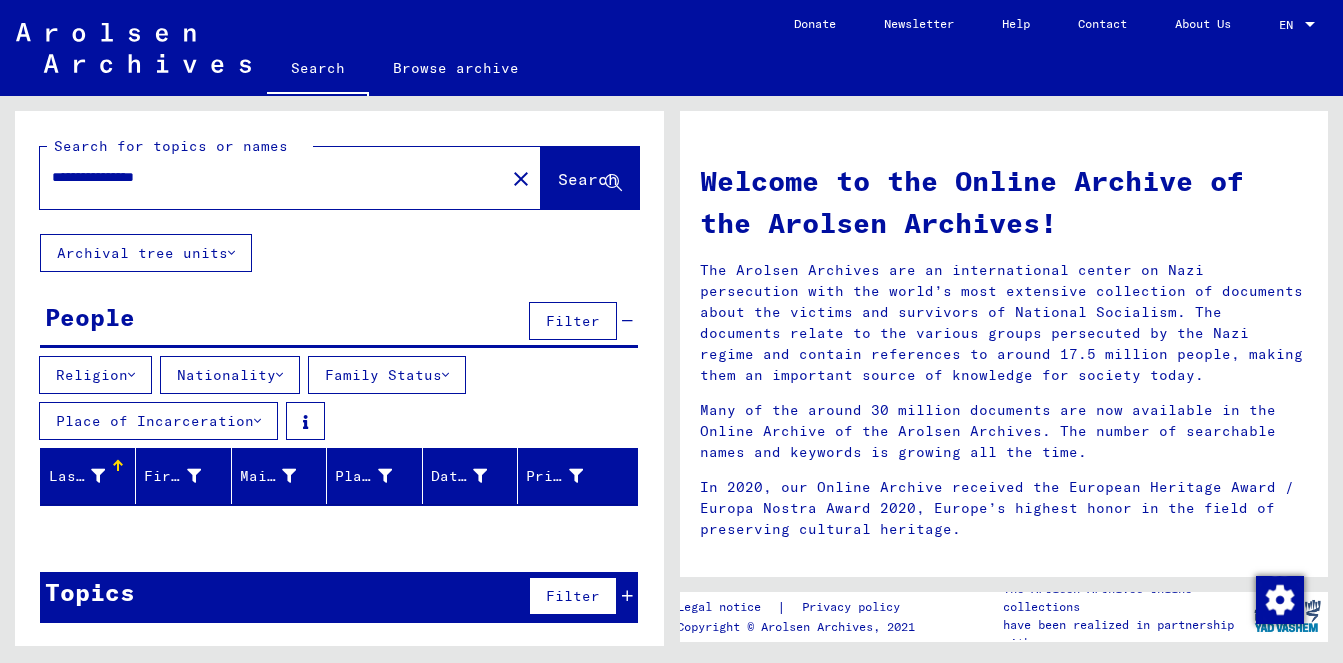 type on "**********" 